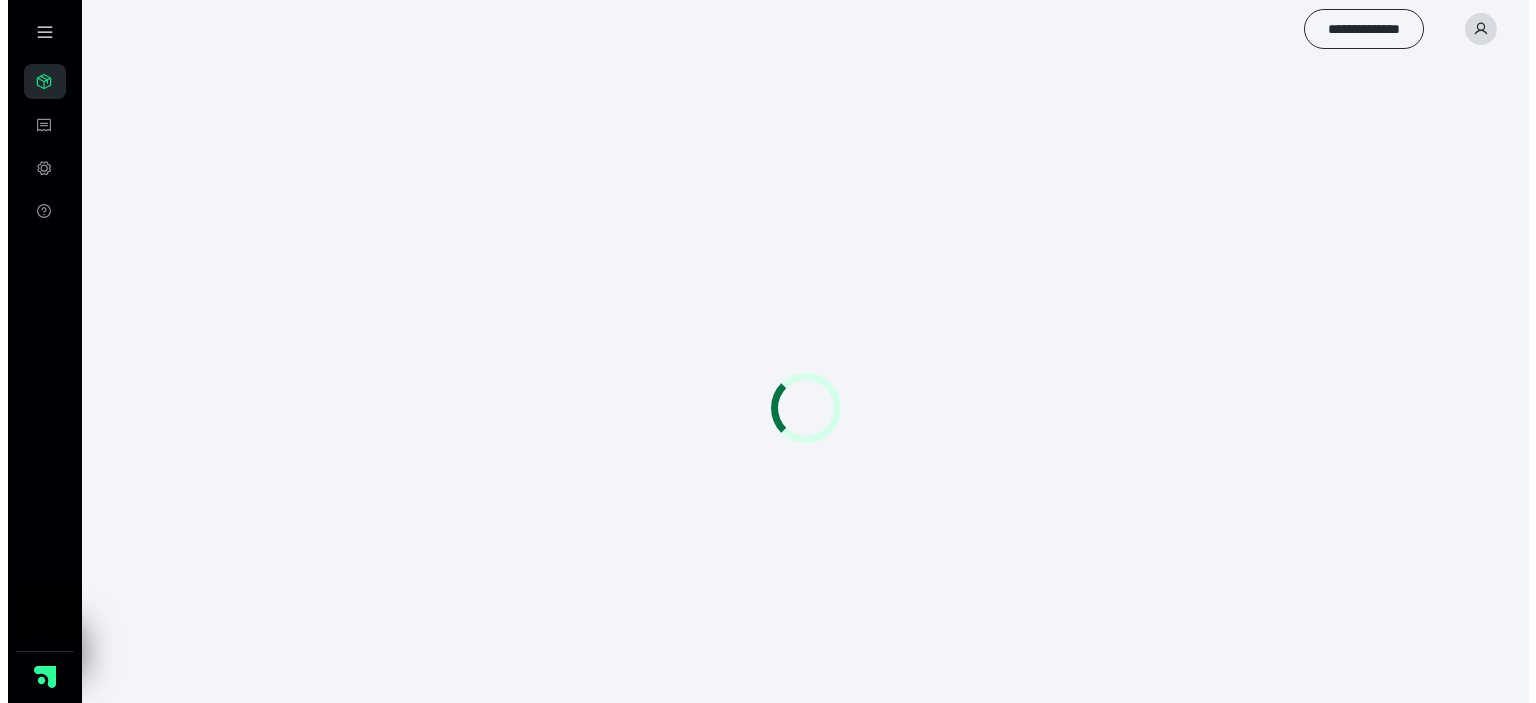 scroll, scrollTop: 0, scrollLeft: 0, axis: both 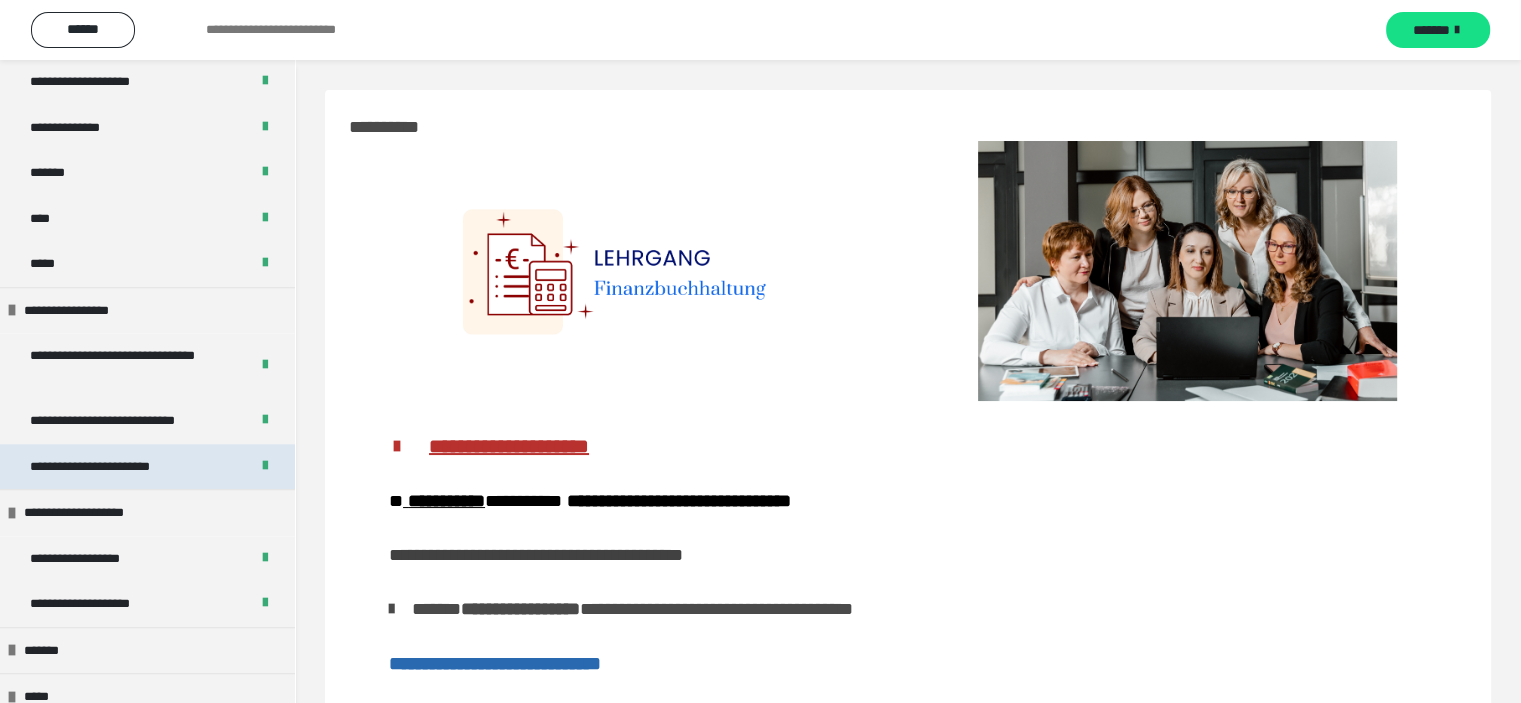 click on "**********" at bounding box center (117, 467) 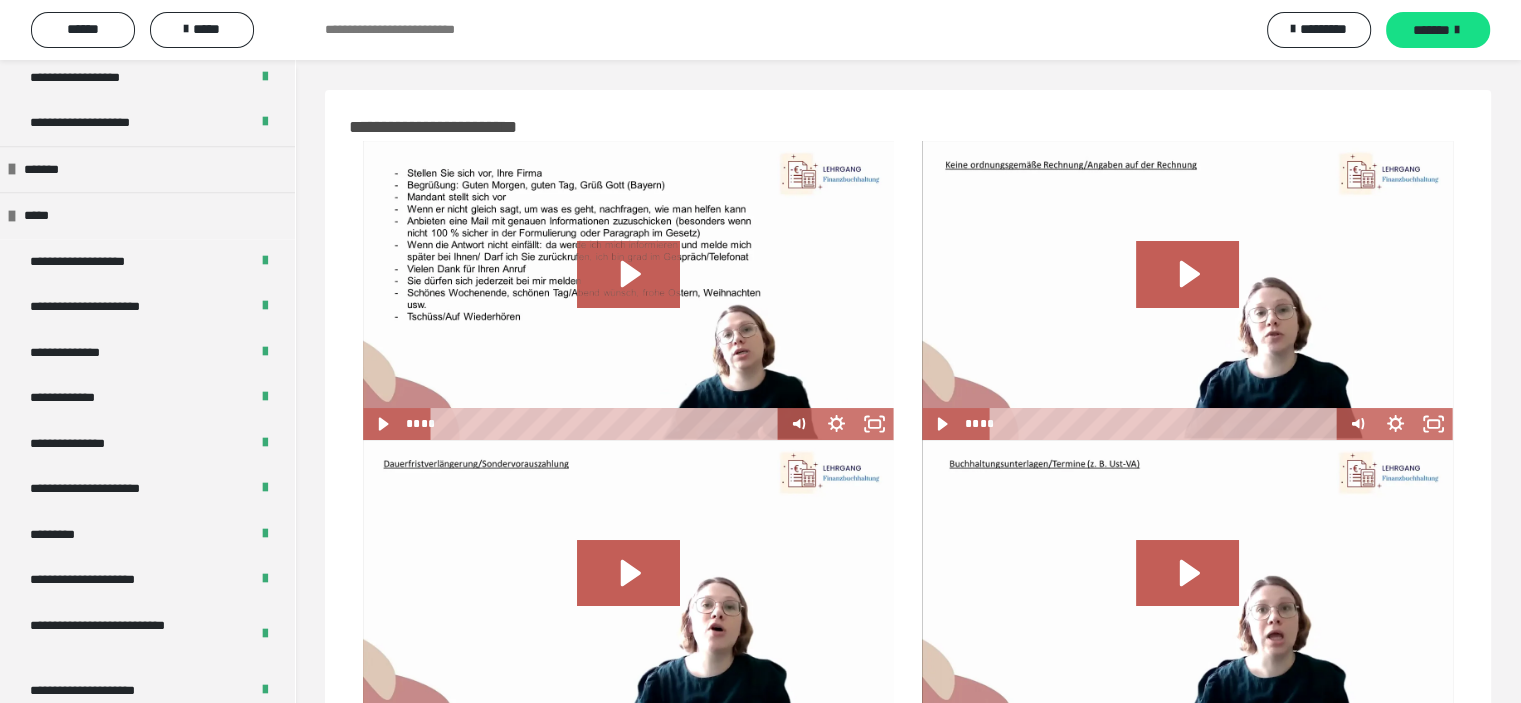 scroll, scrollTop: 2300, scrollLeft: 0, axis: vertical 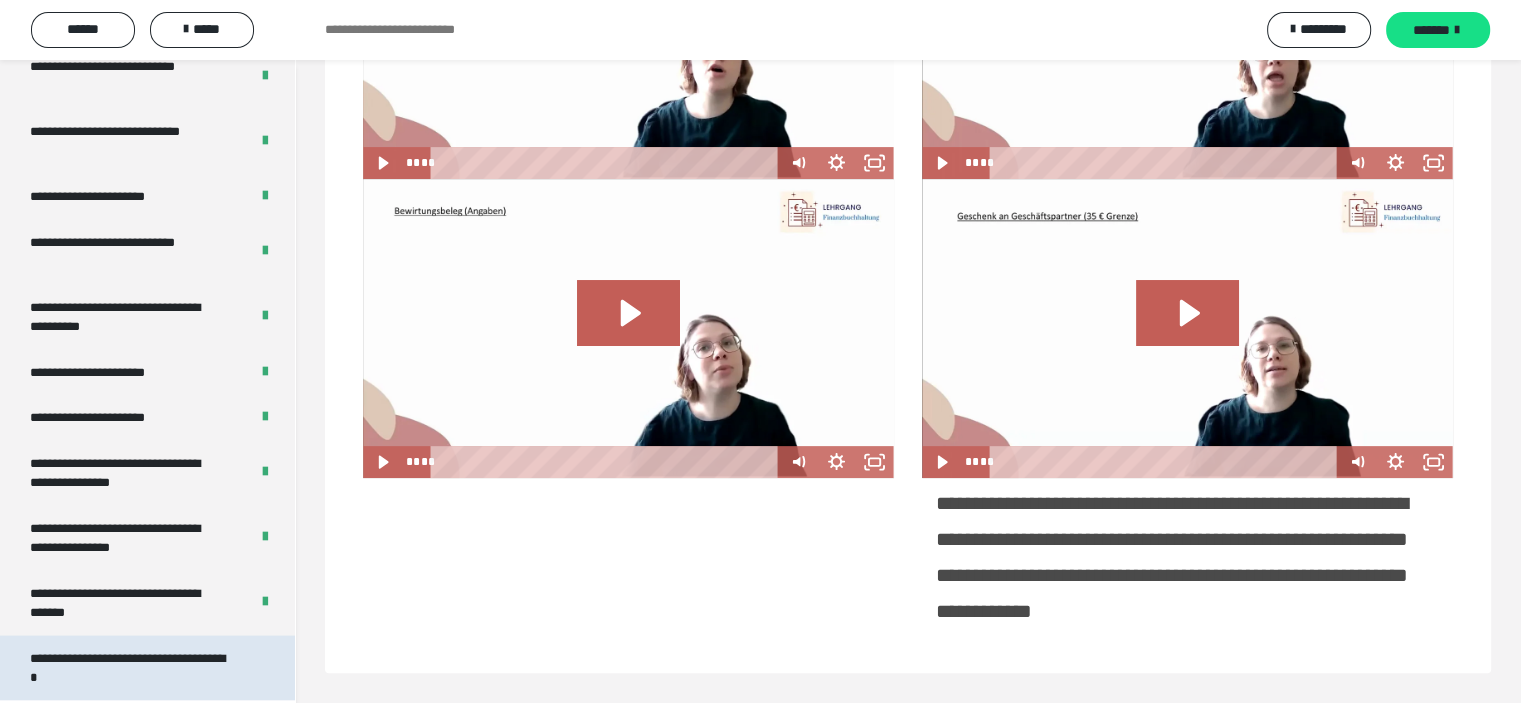 click on "**********" at bounding box center [132, 668] 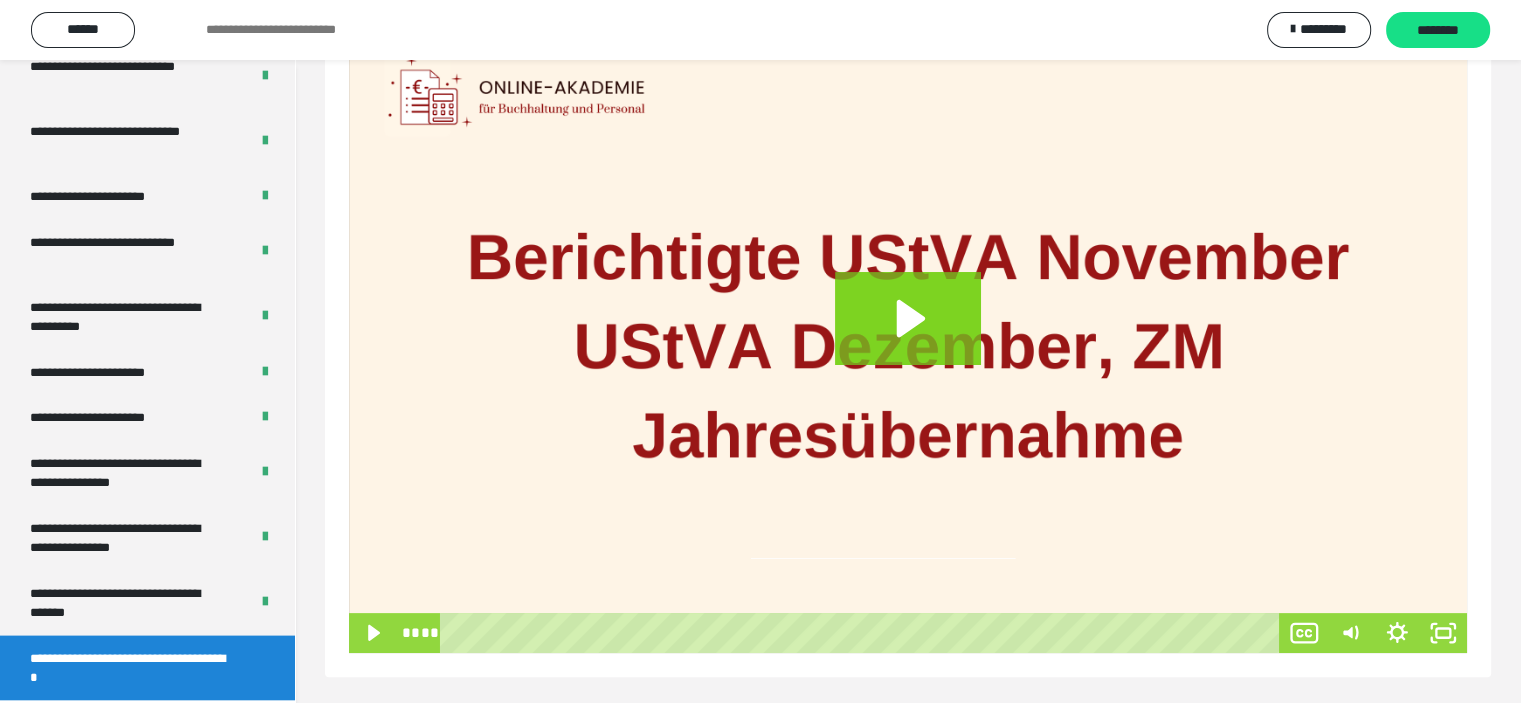 scroll, scrollTop: 338, scrollLeft: 0, axis: vertical 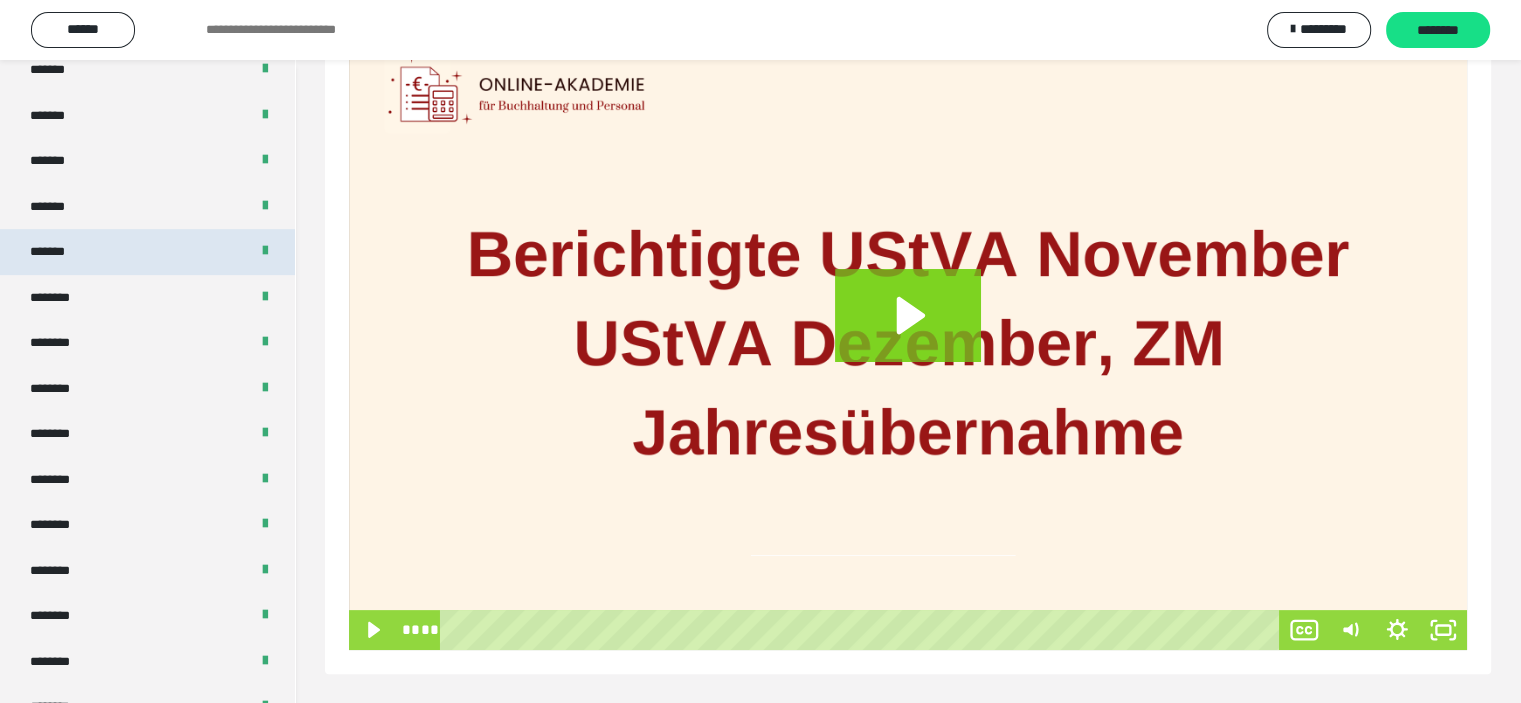 click on "*******" at bounding box center [58, 252] 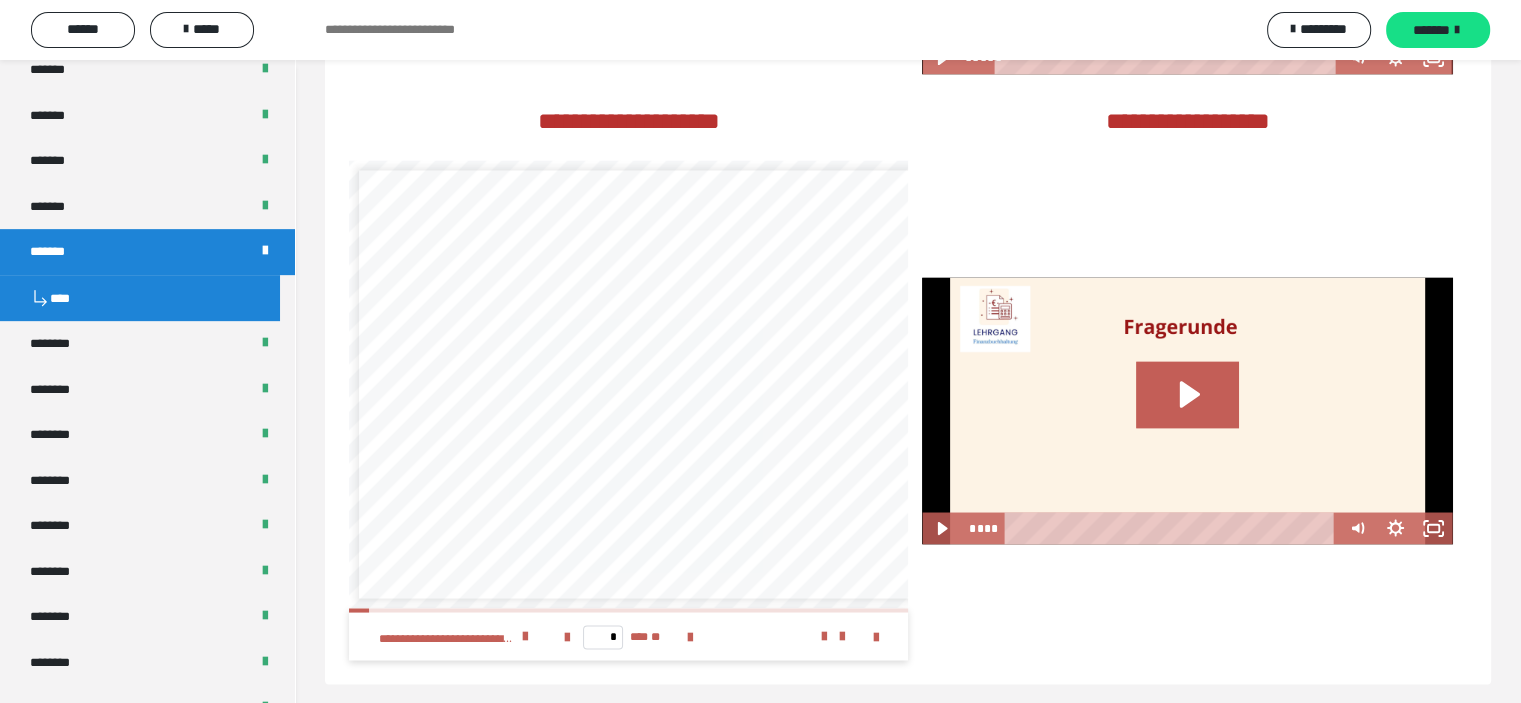 scroll, scrollTop: 3492, scrollLeft: 0, axis: vertical 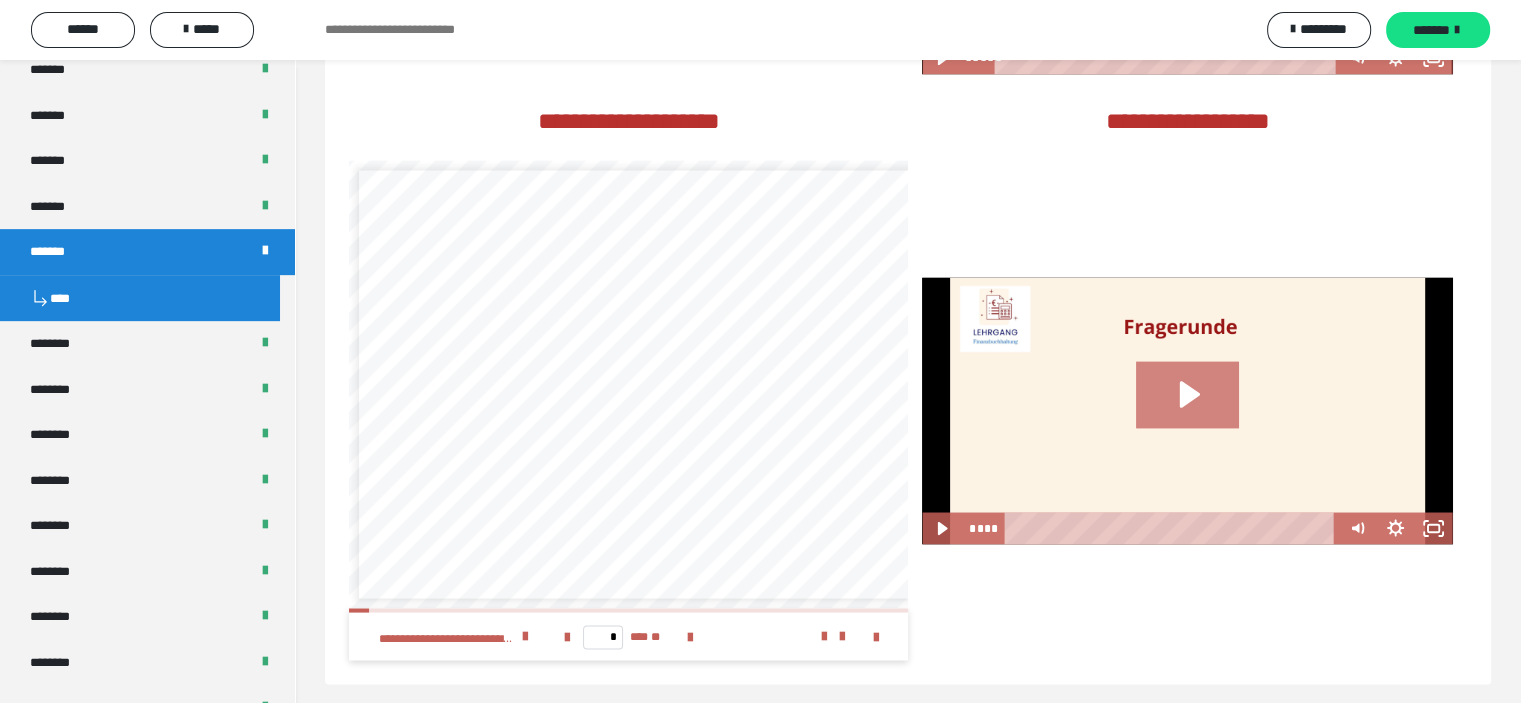 click 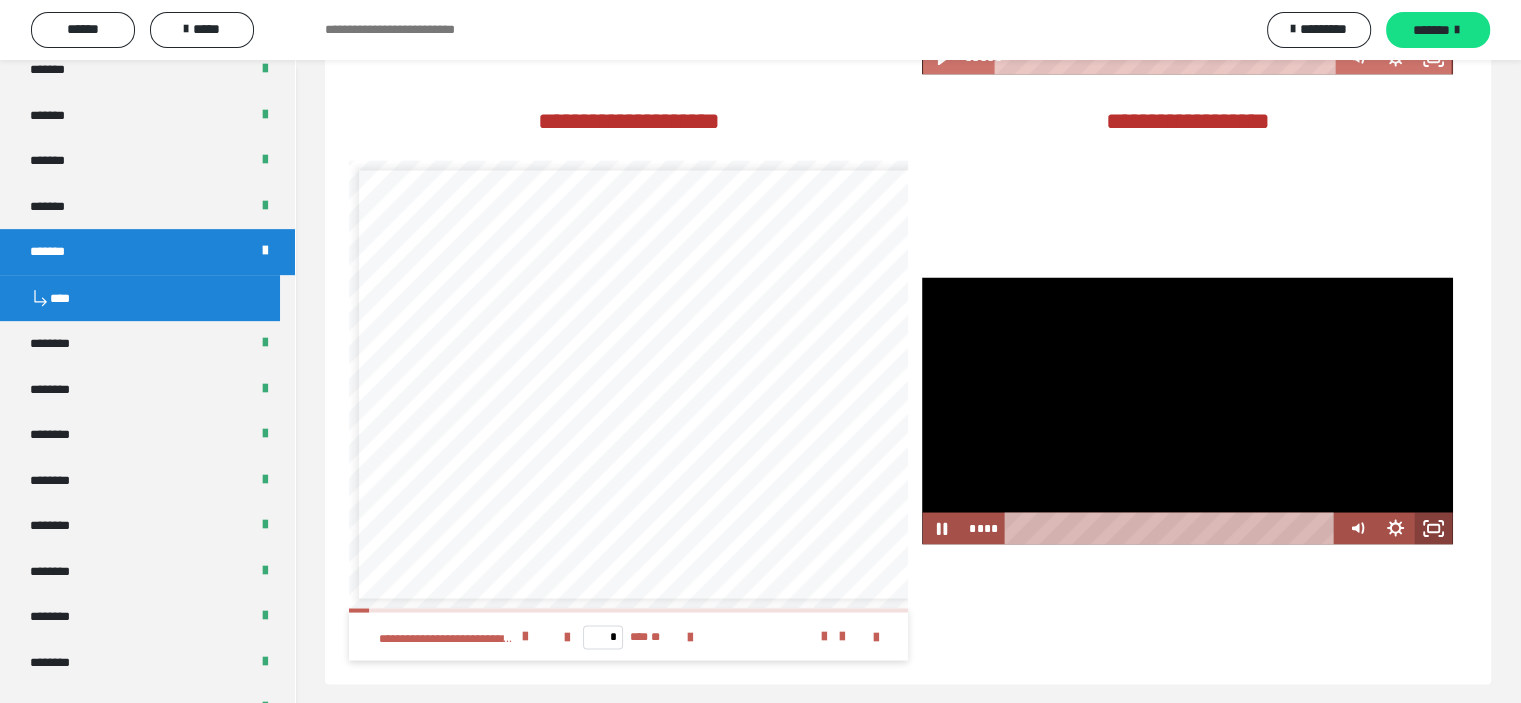 click 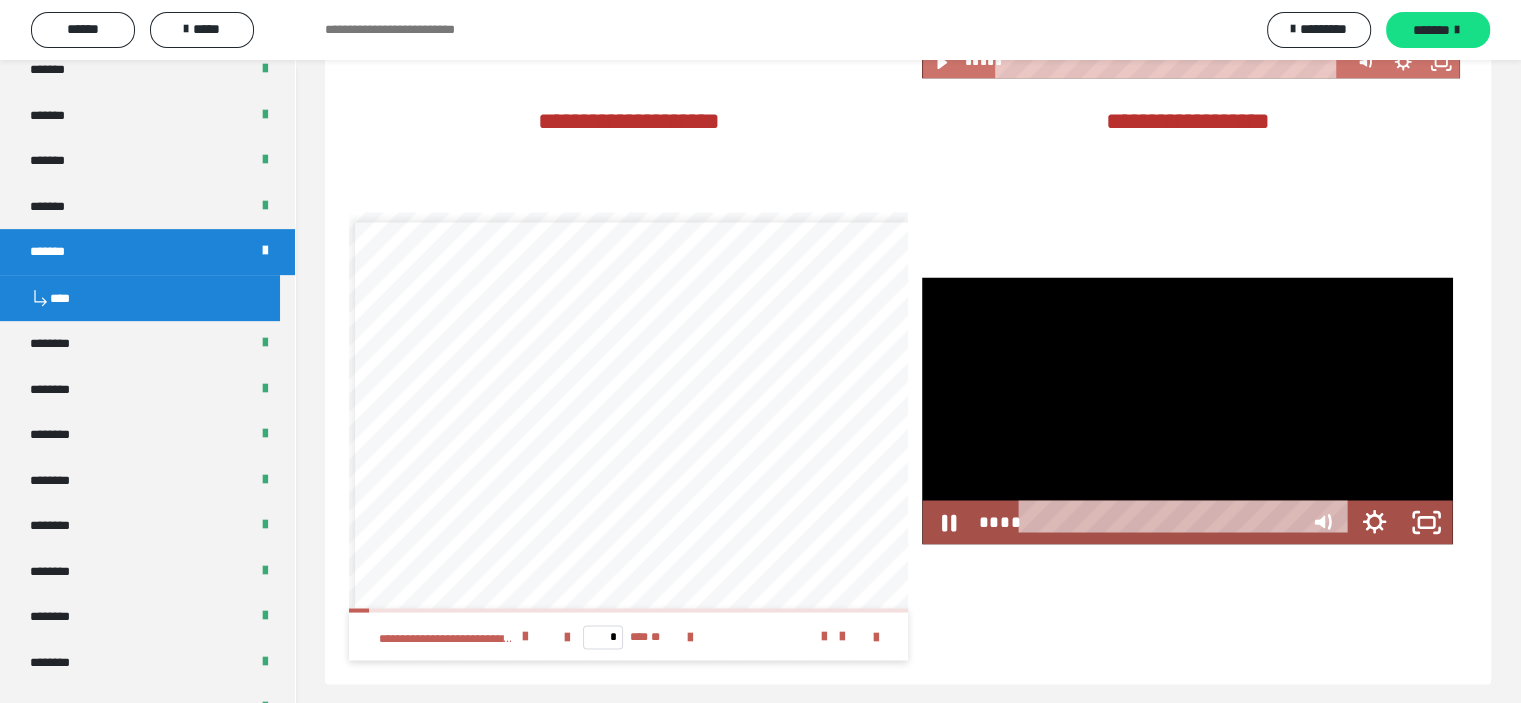 scroll, scrollTop: 3394, scrollLeft: 0, axis: vertical 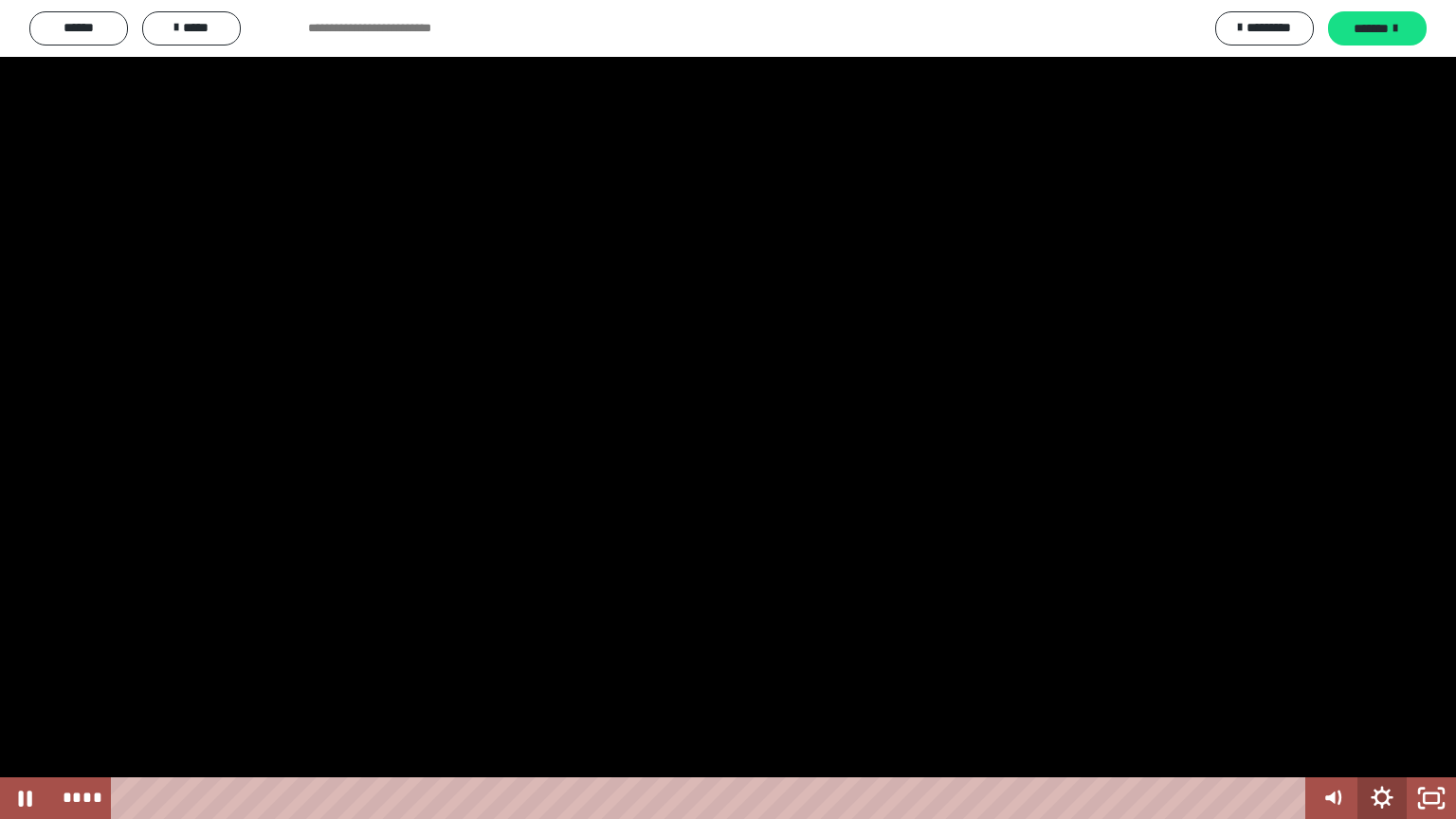 click 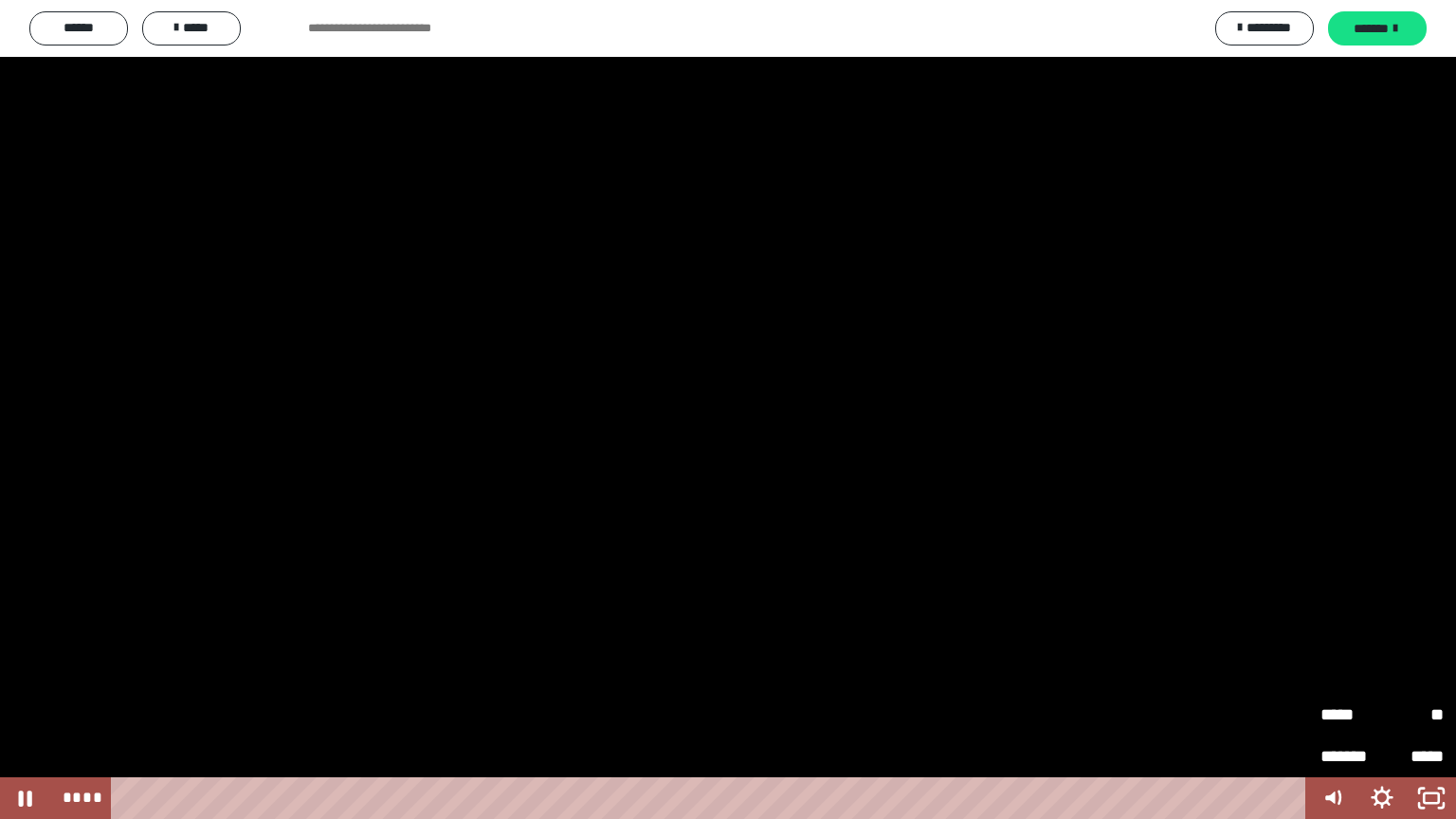 click on "**" at bounding box center [1412, 714] 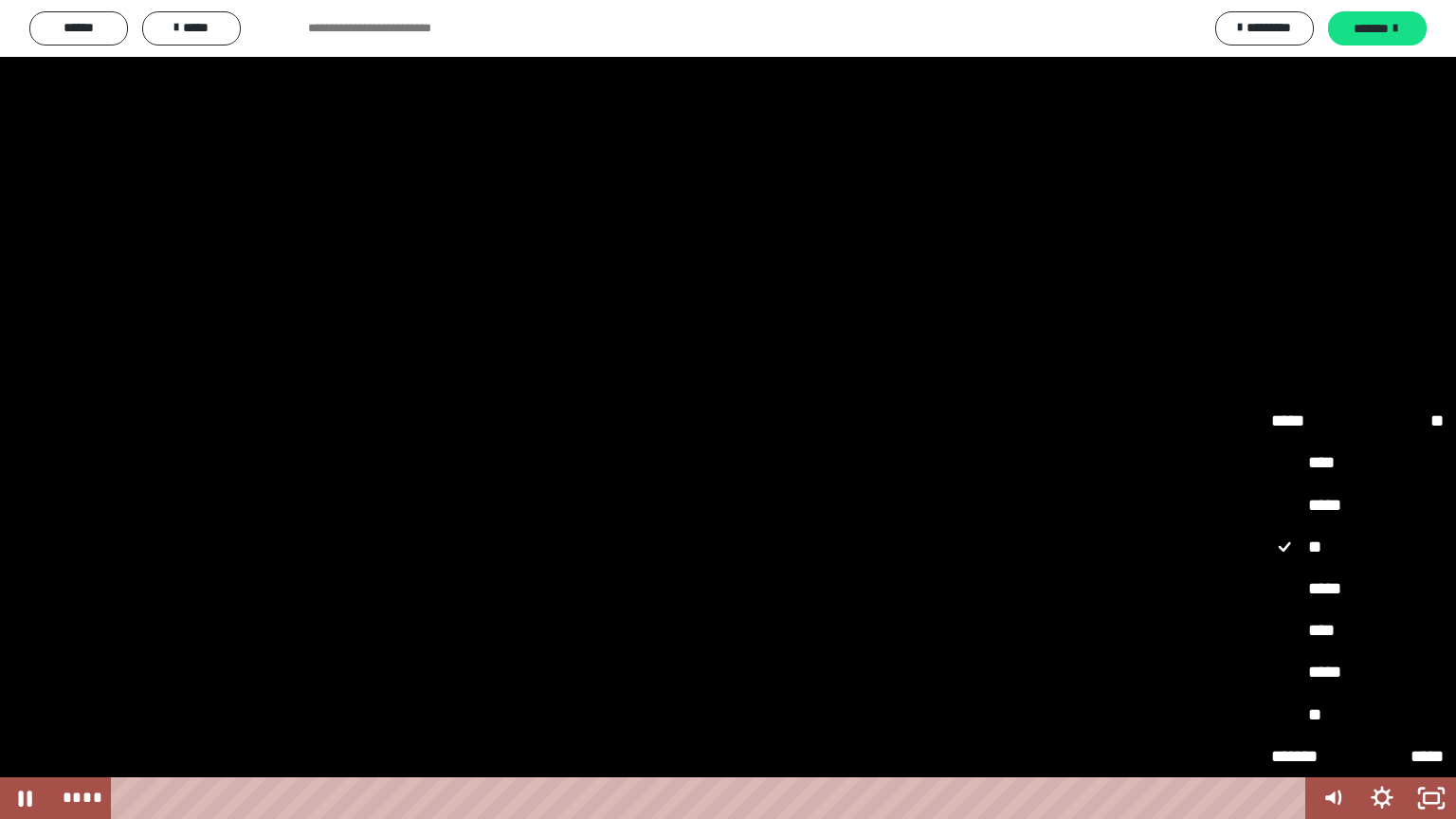 click on "*****" at bounding box center [1357, 590] 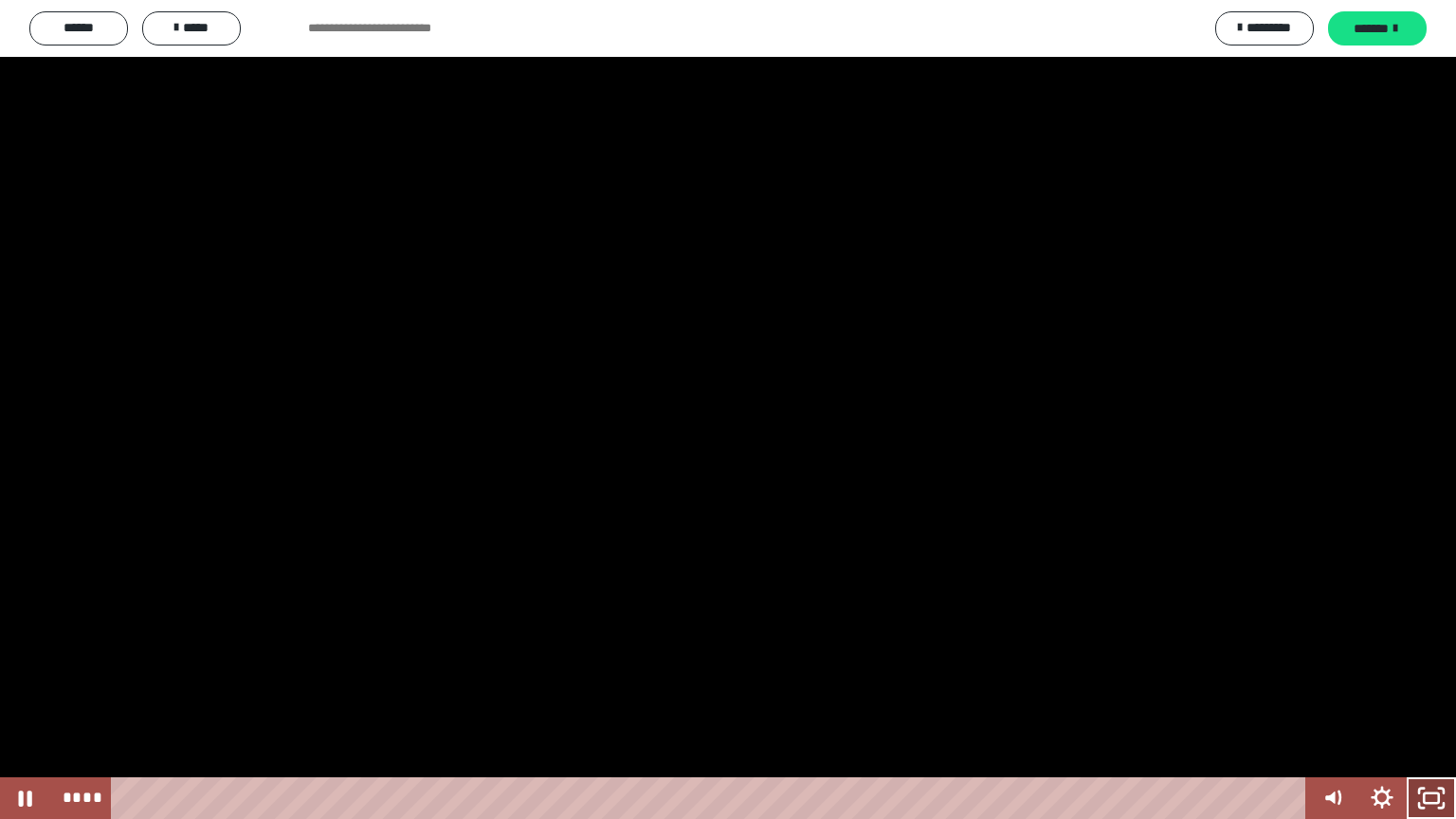 click 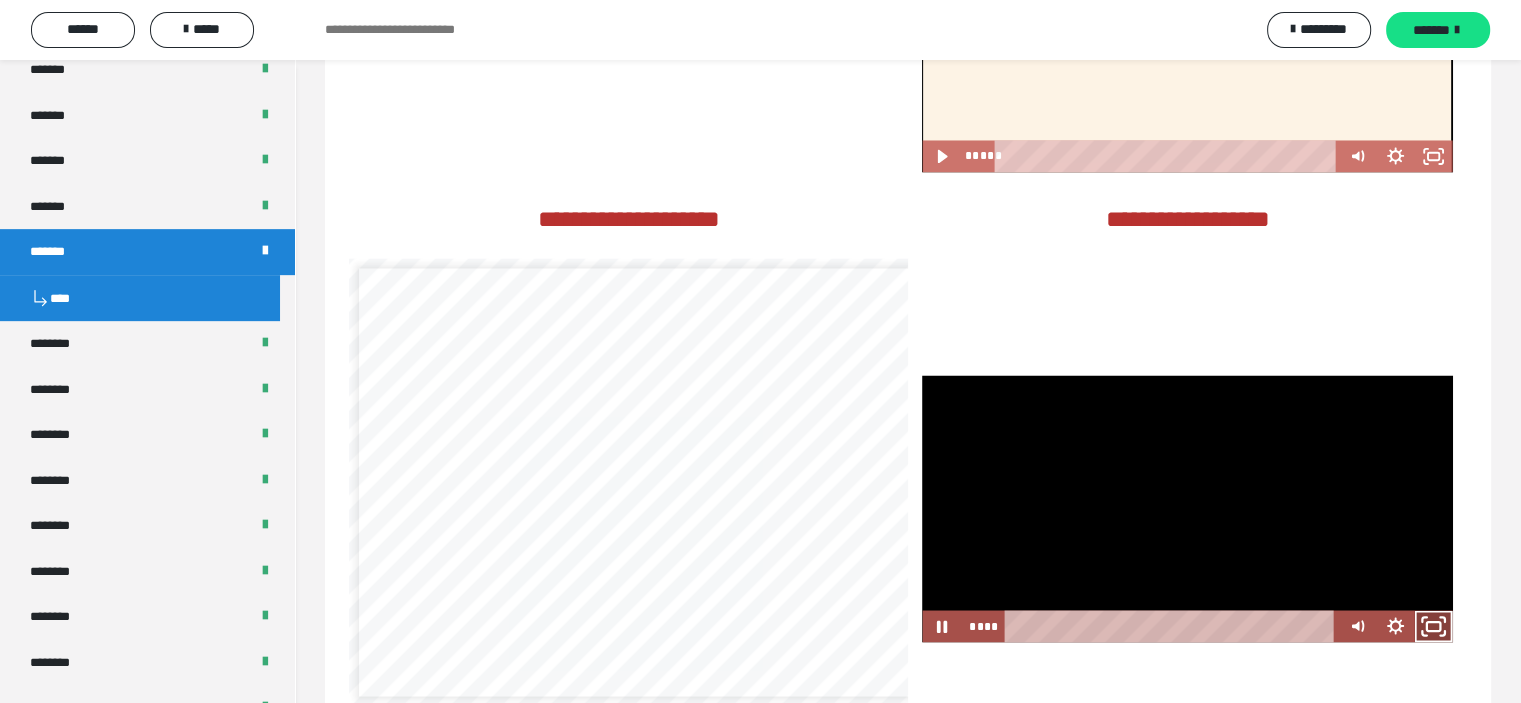 click 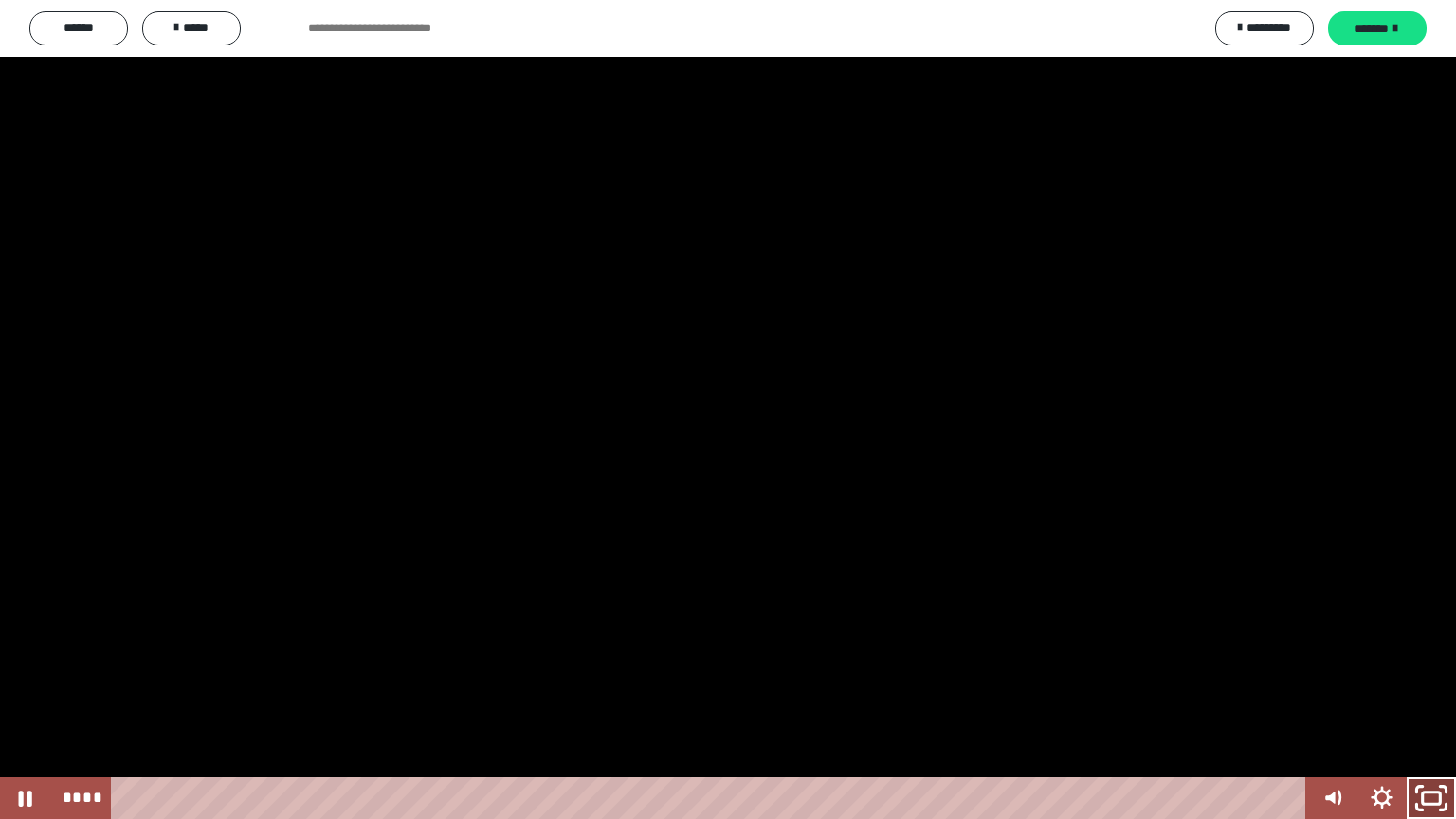 click 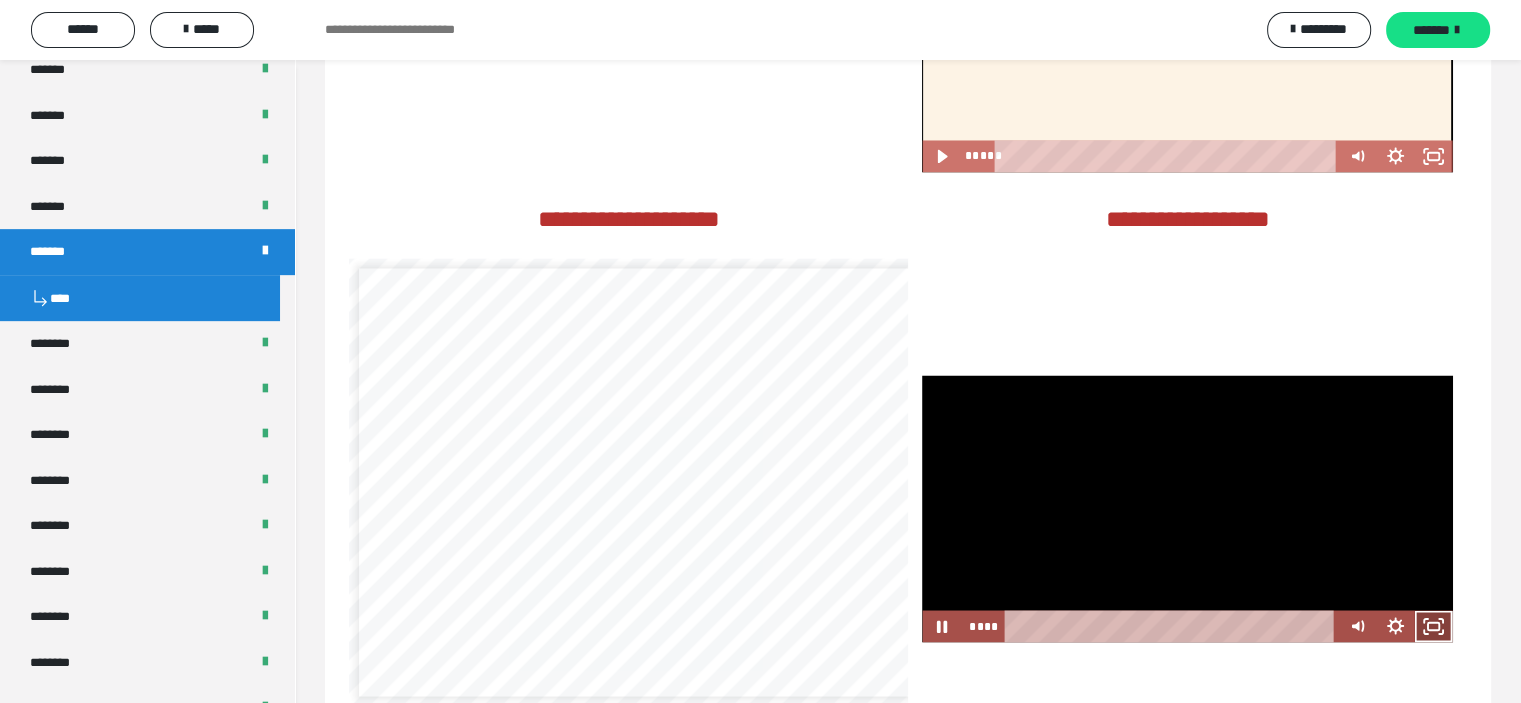 click 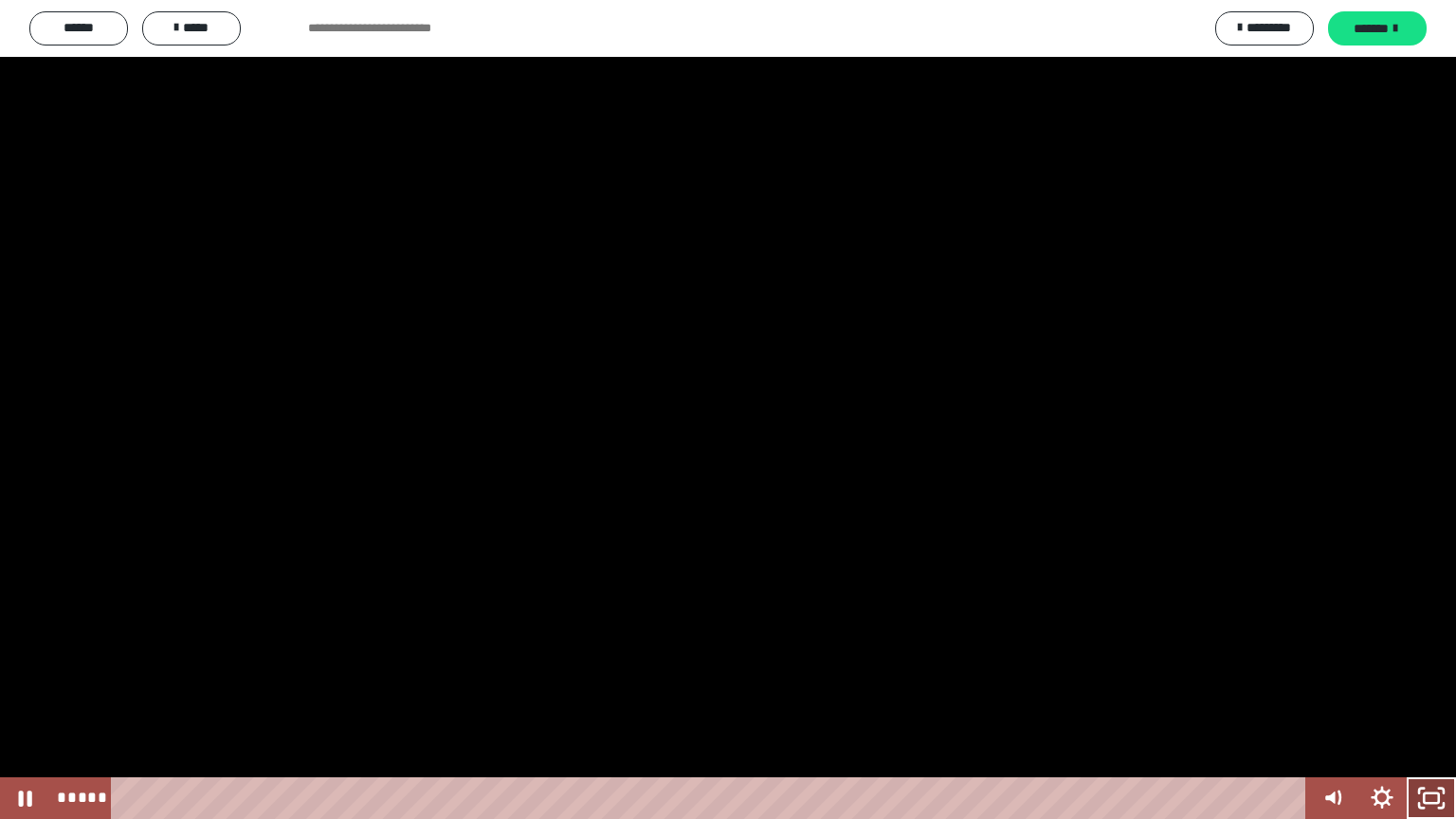 click 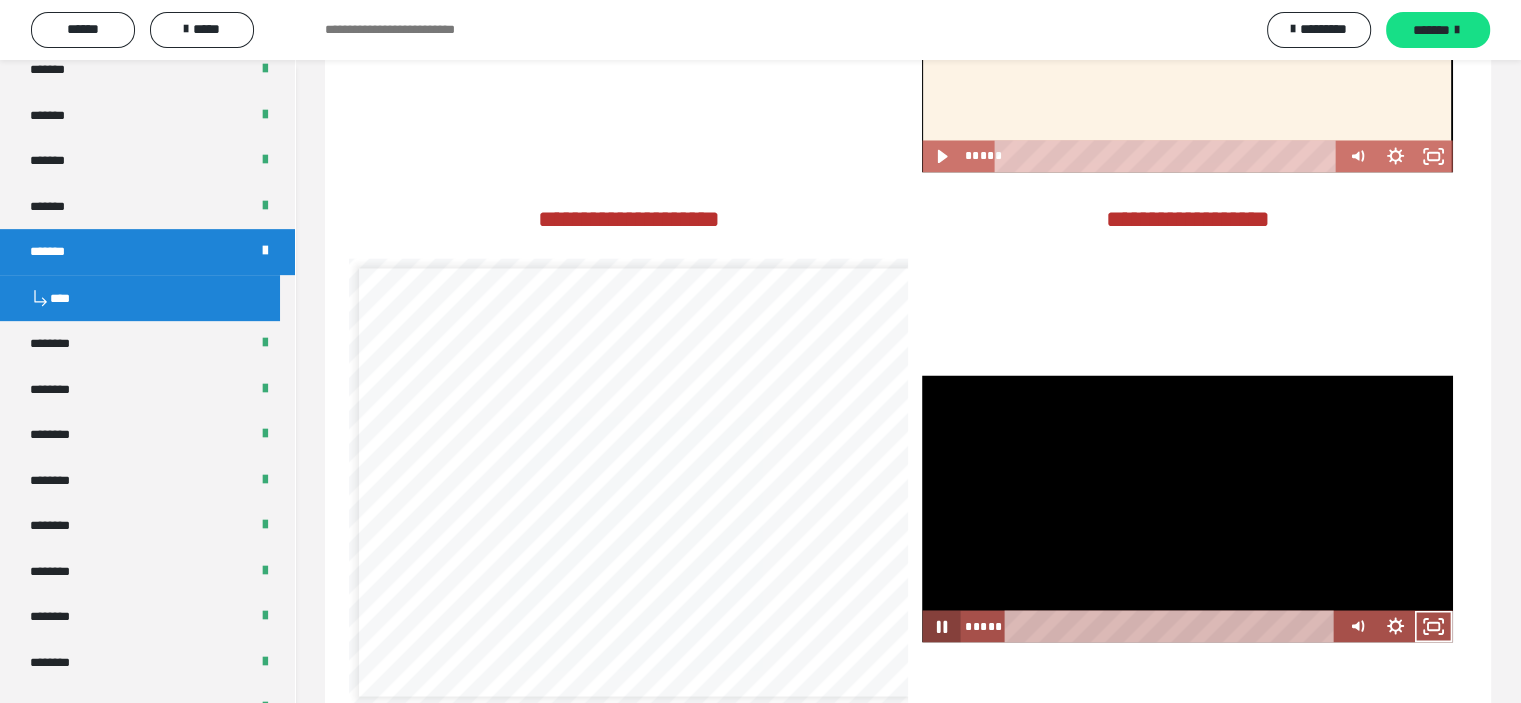 click 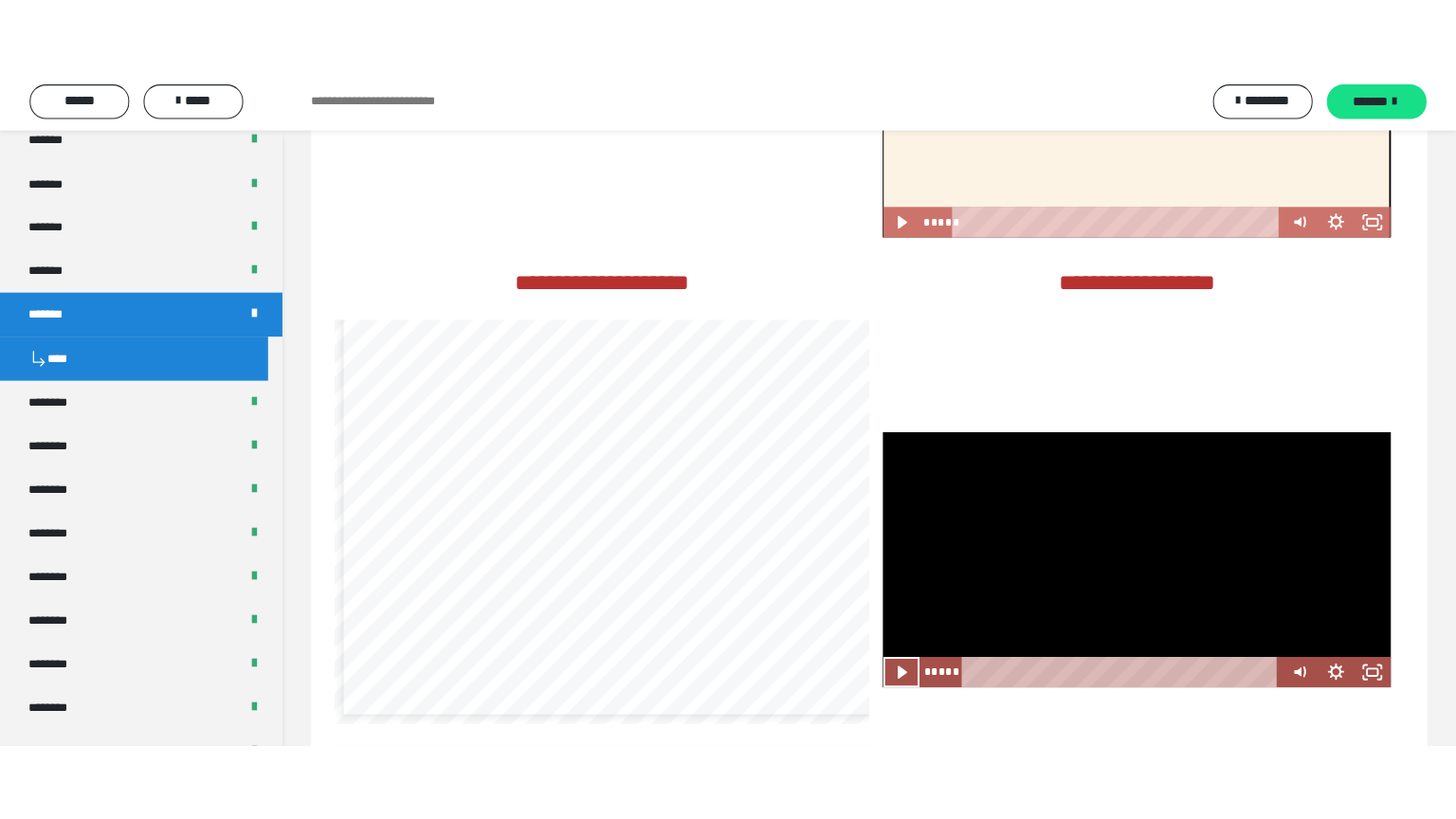 scroll, scrollTop: 31, scrollLeft: 0, axis: vertical 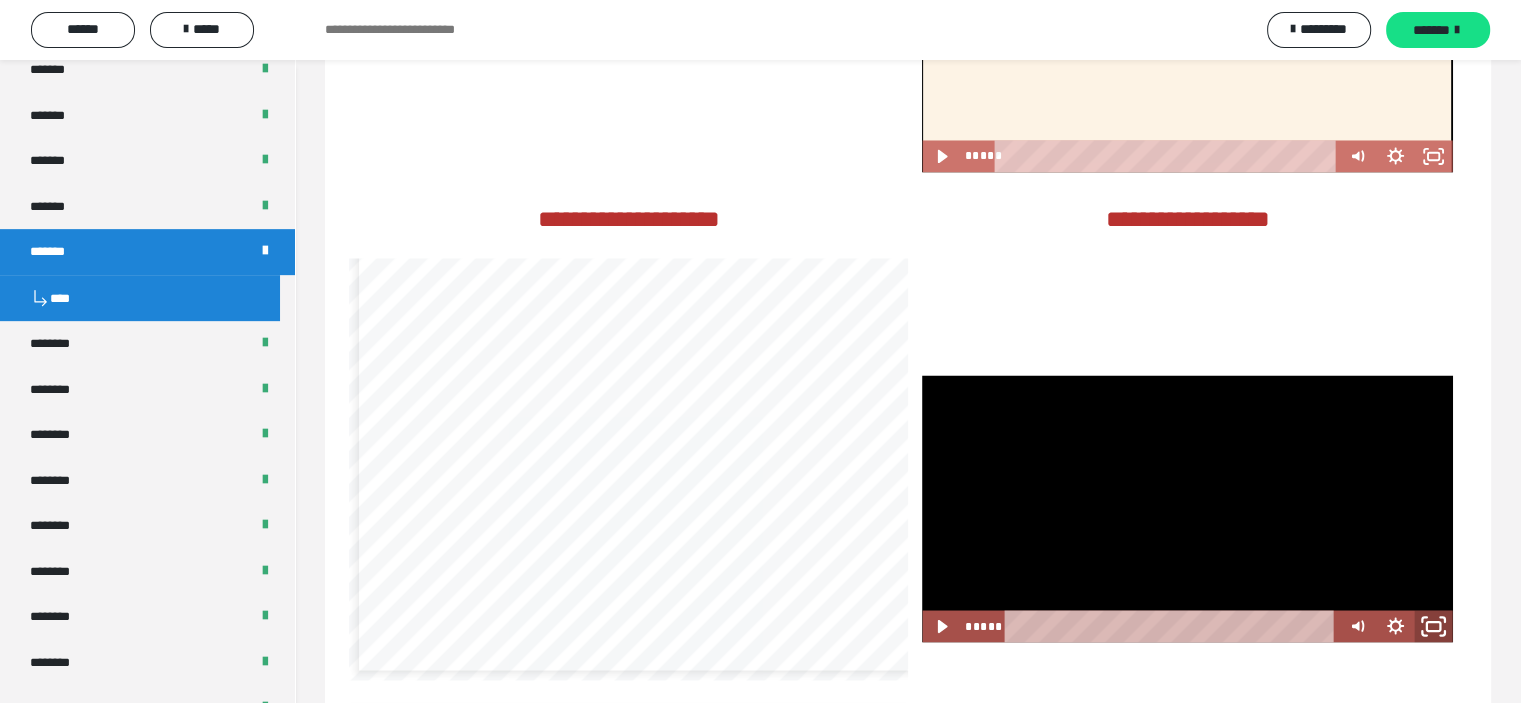 click 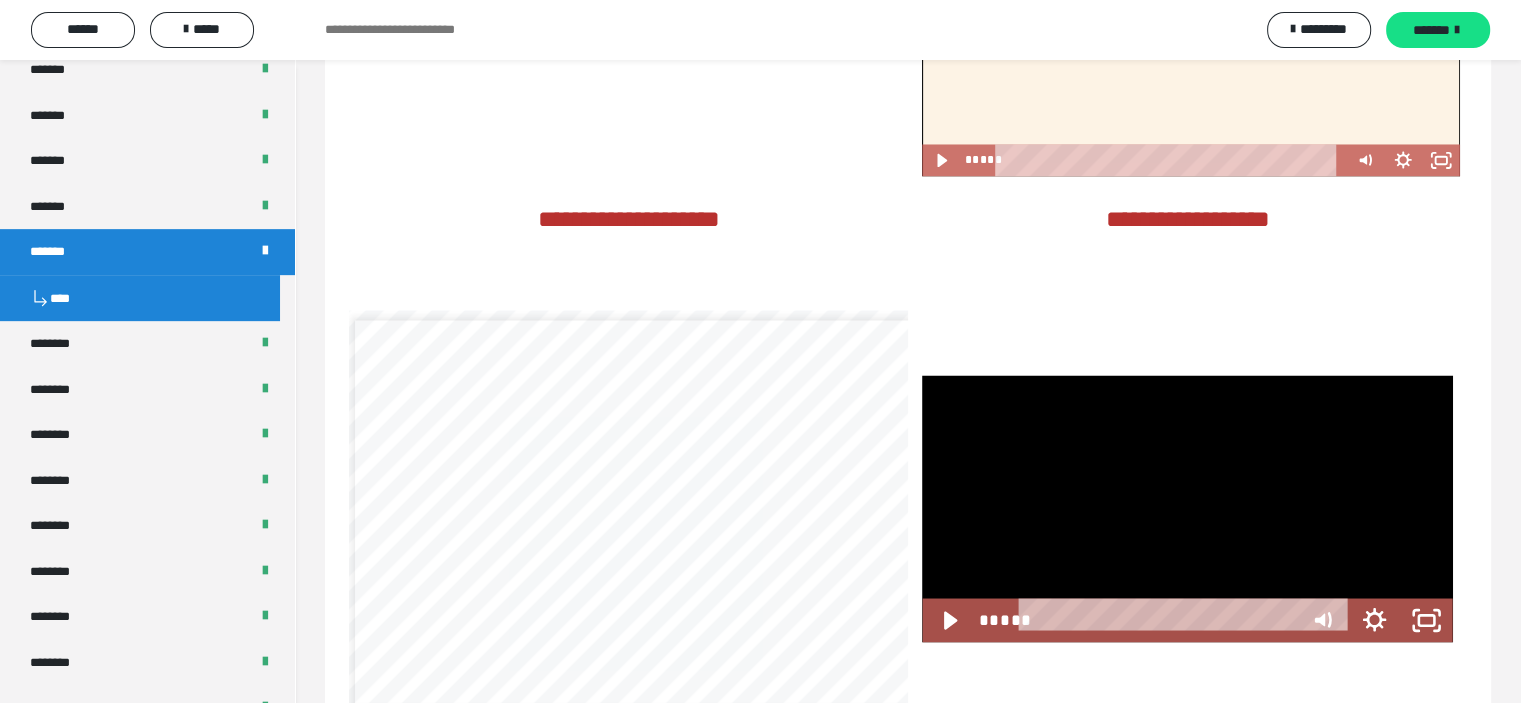 scroll, scrollTop: 8, scrollLeft: 0, axis: vertical 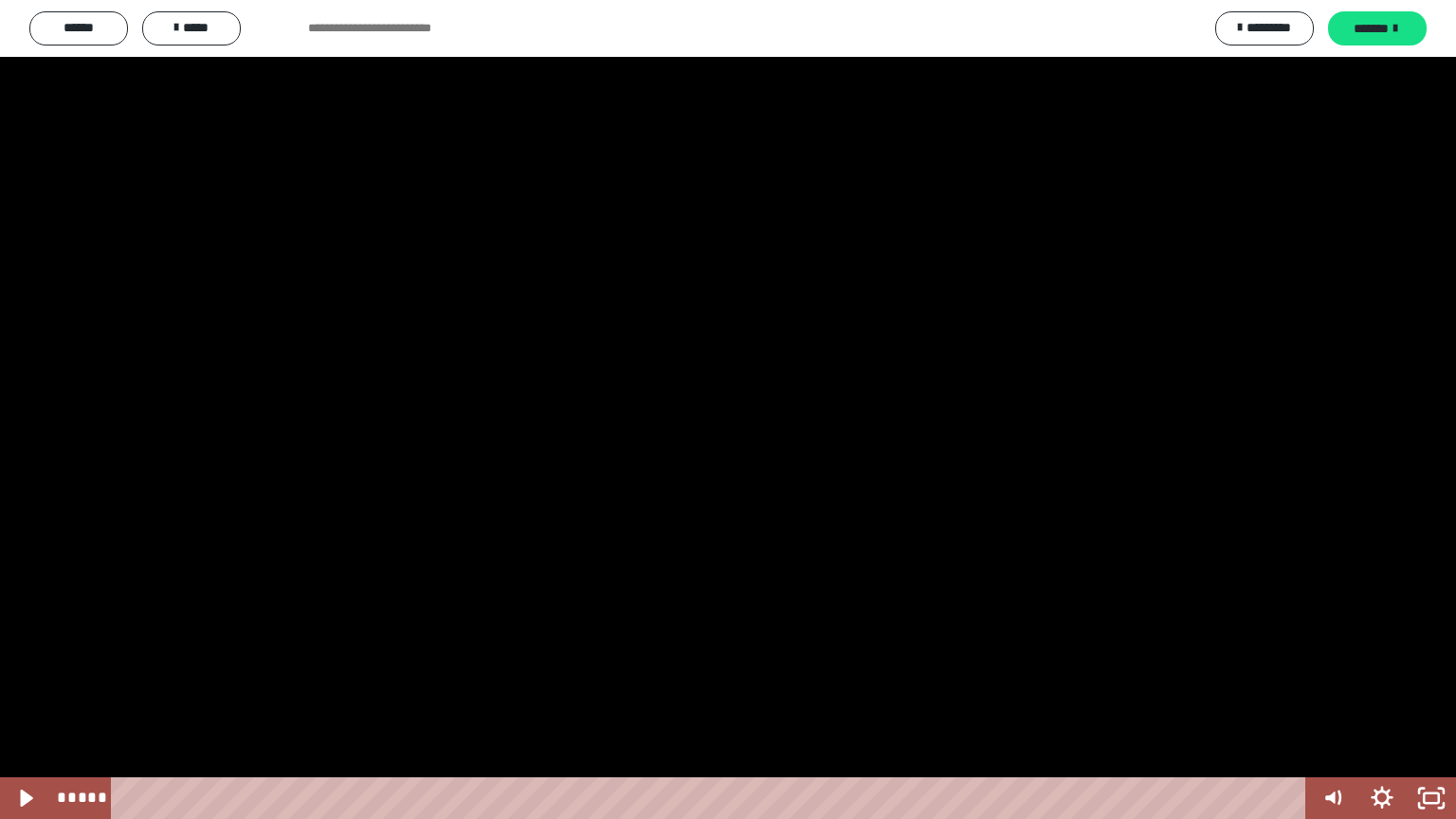 click at bounding box center (728, 410) 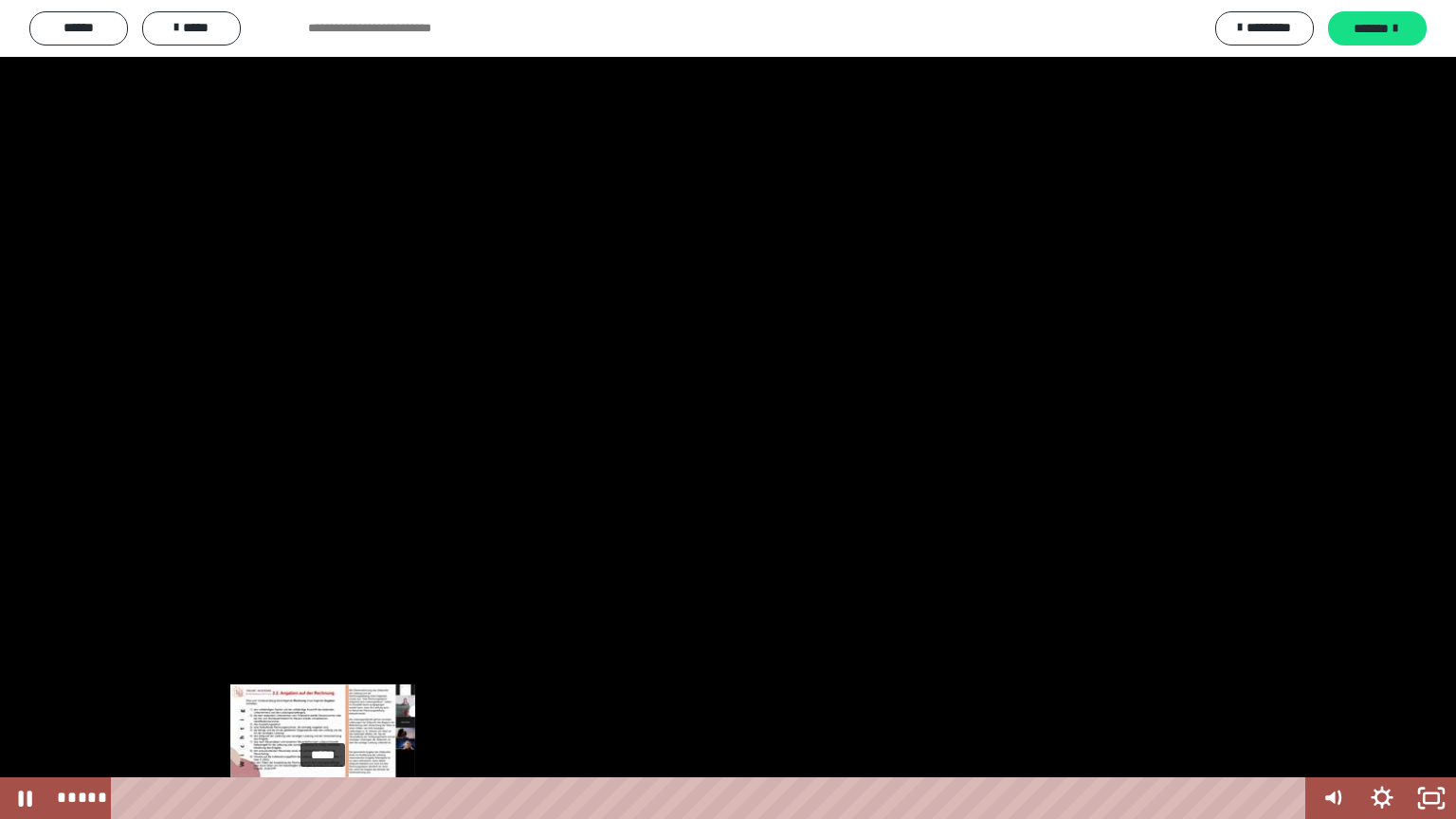 click on "*****" at bounding box center [712, 798] 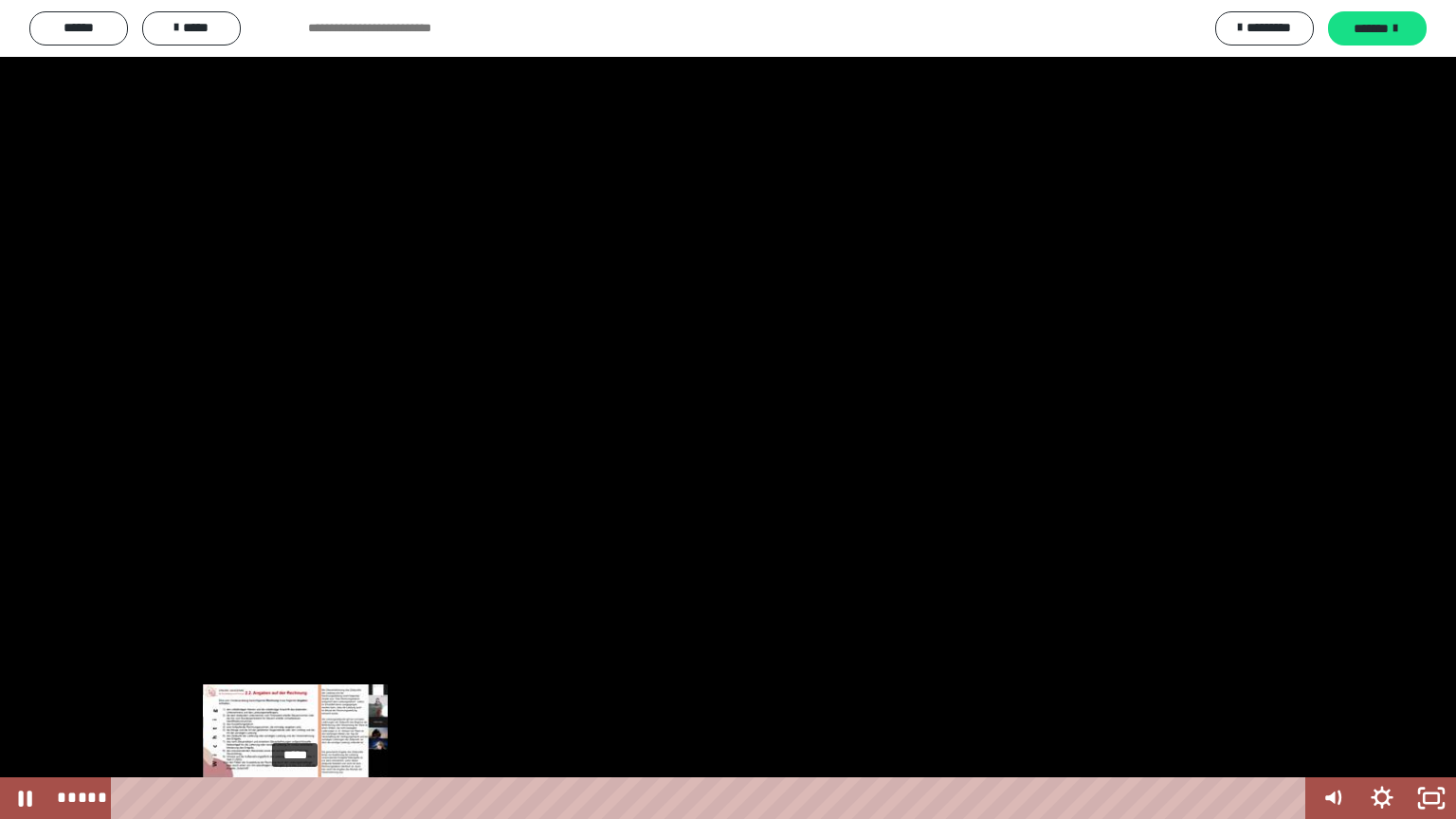 click on "*****" at bounding box center (712, 798) 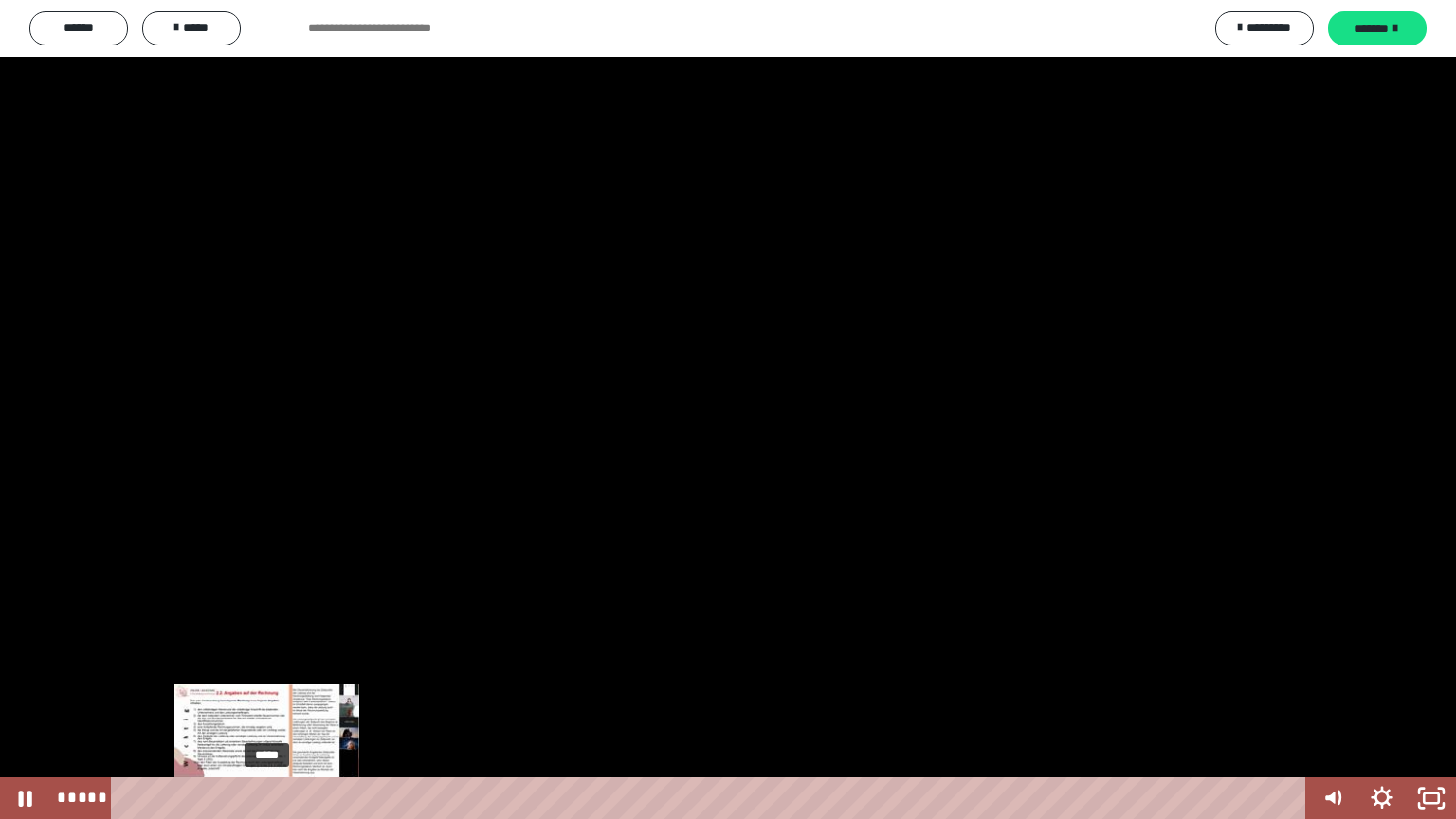 click on "*****" at bounding box center (712, 798) 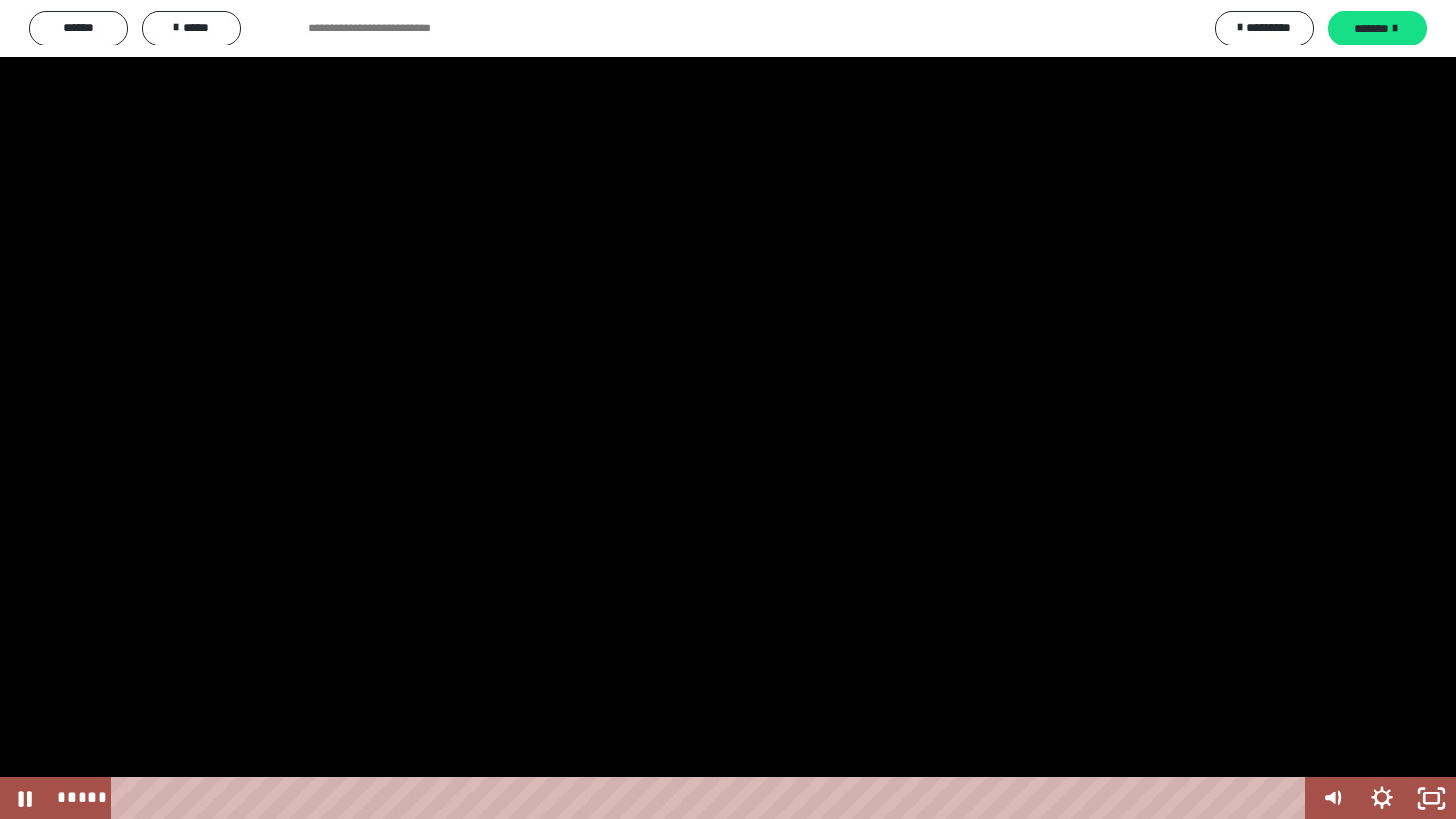 click at bounding box center [728, 410] 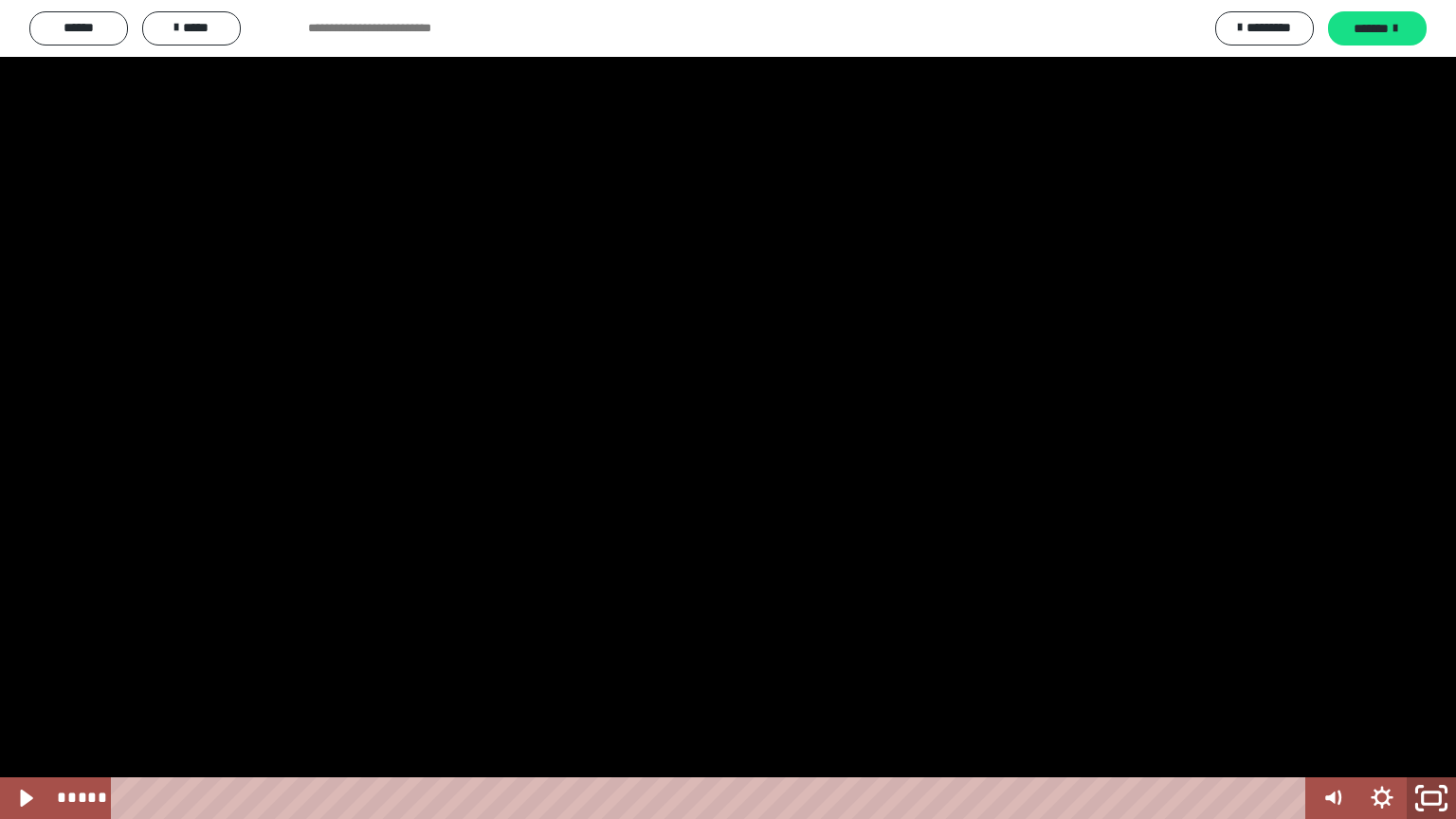 click 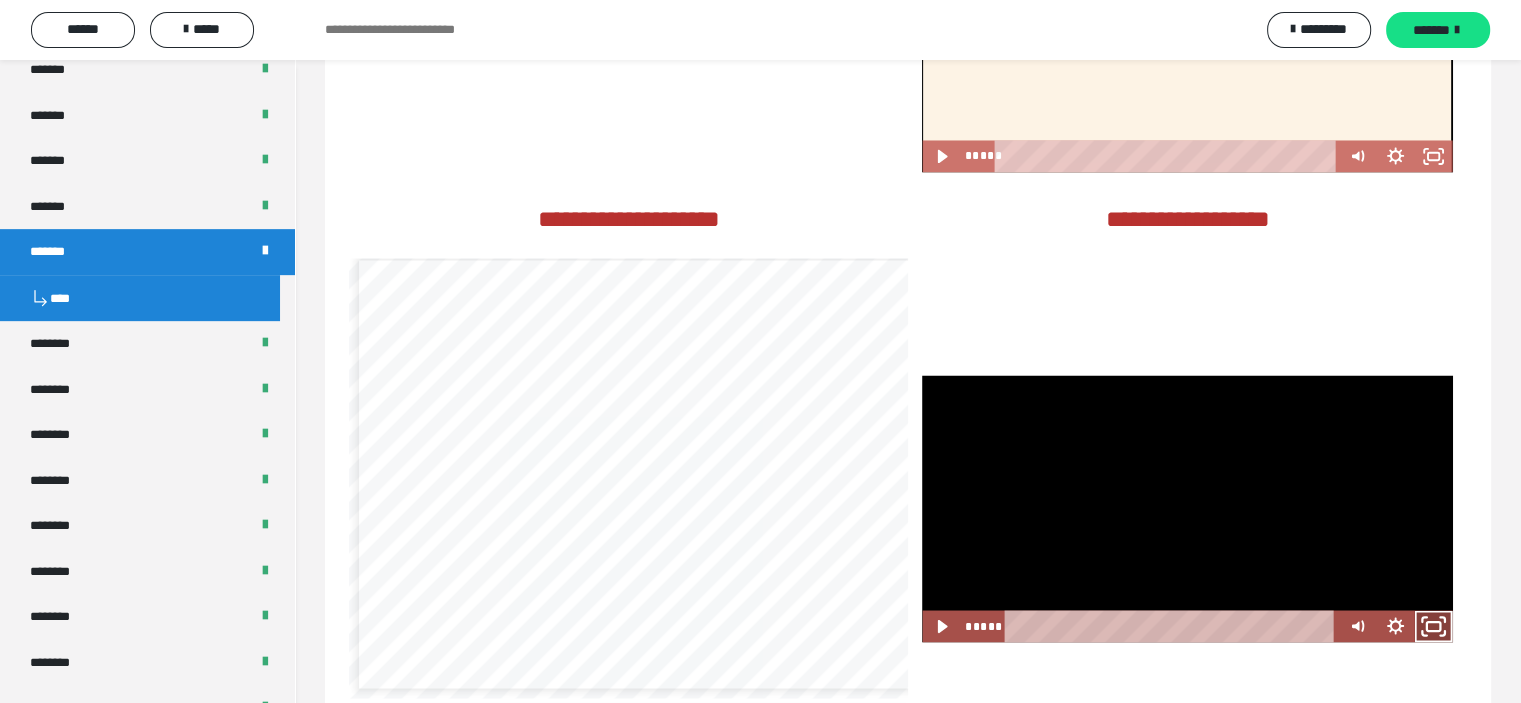click 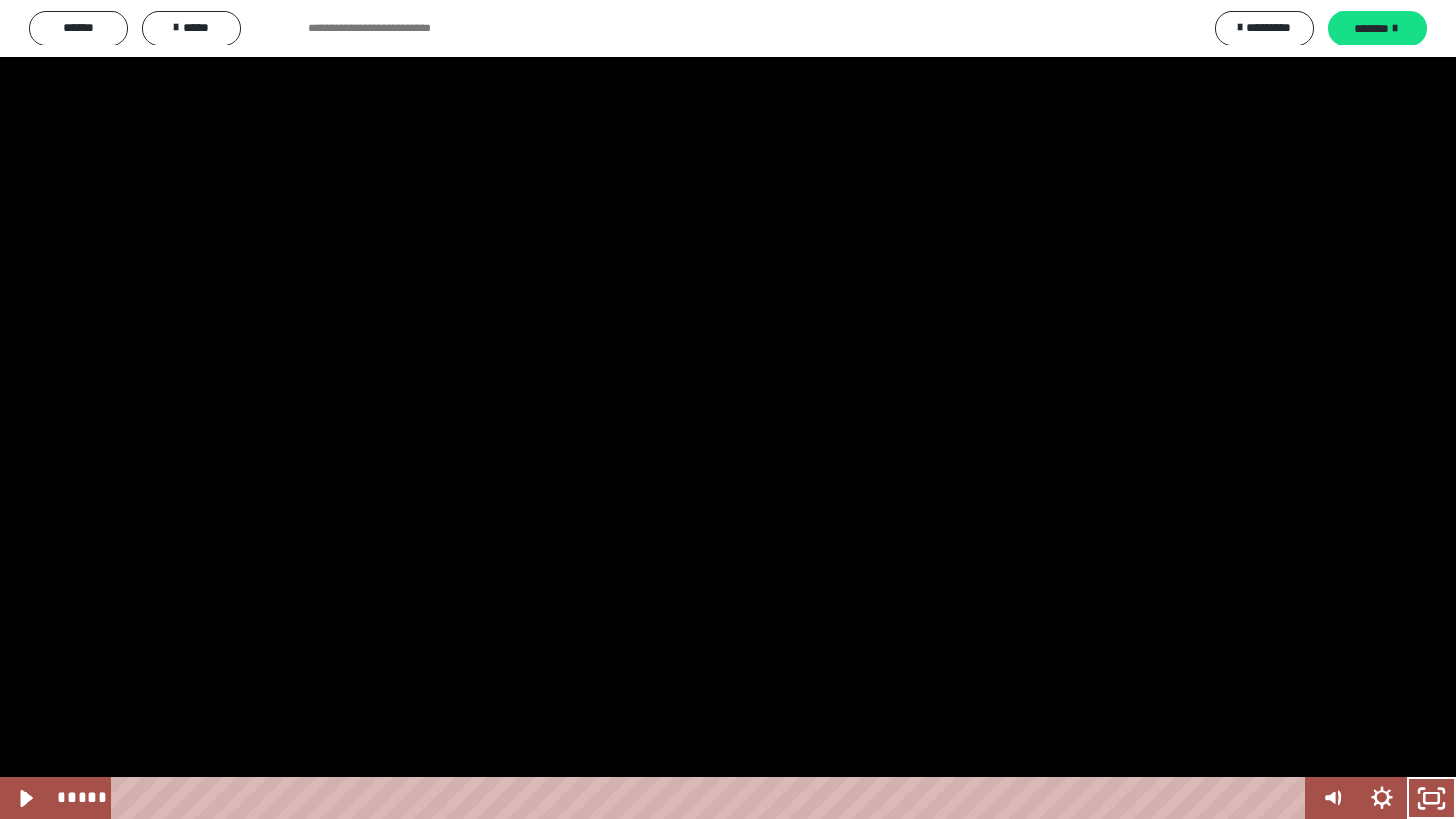 click at bounding box center [728, 410] 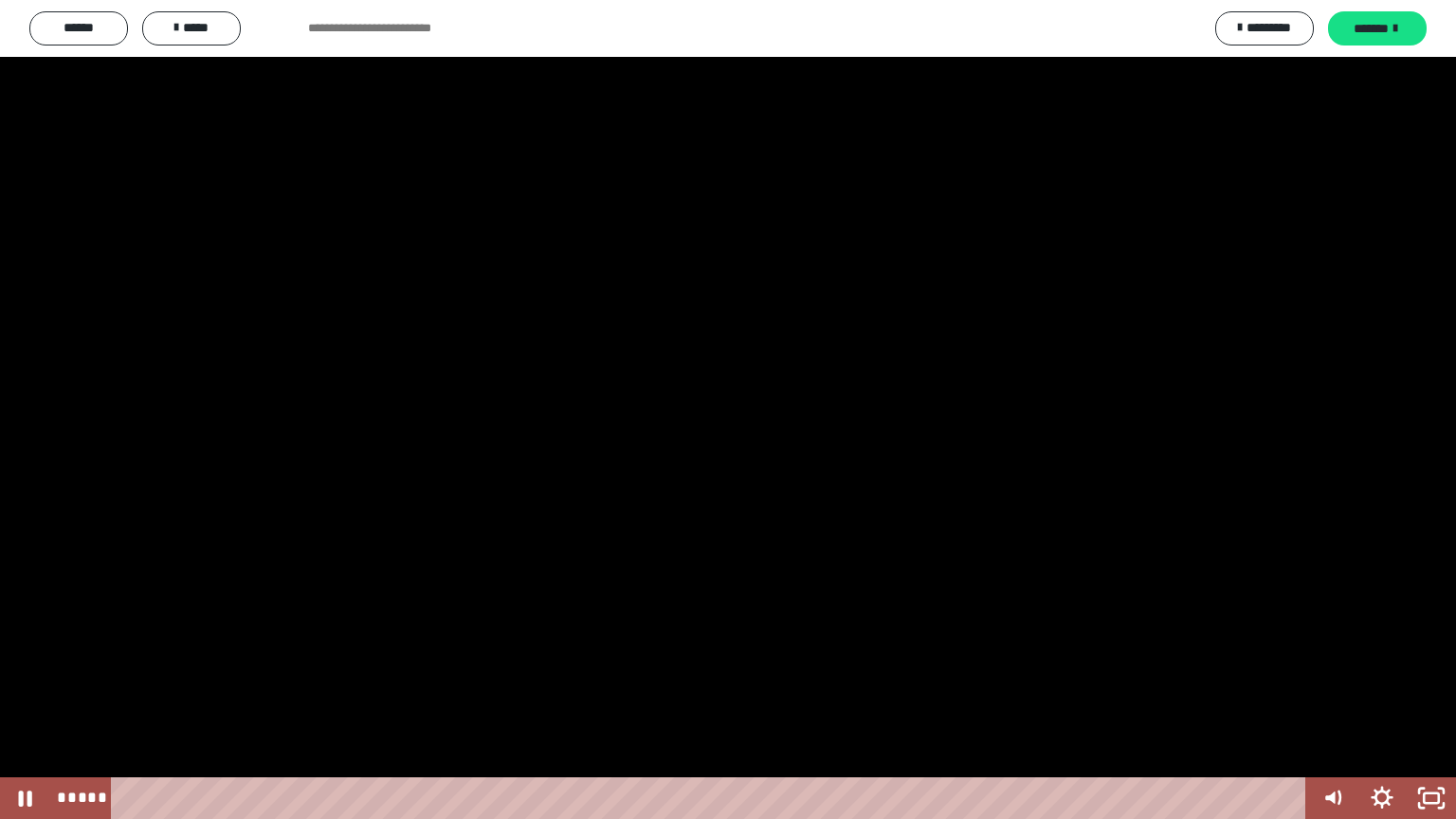 click at bounding box center [728, 410] 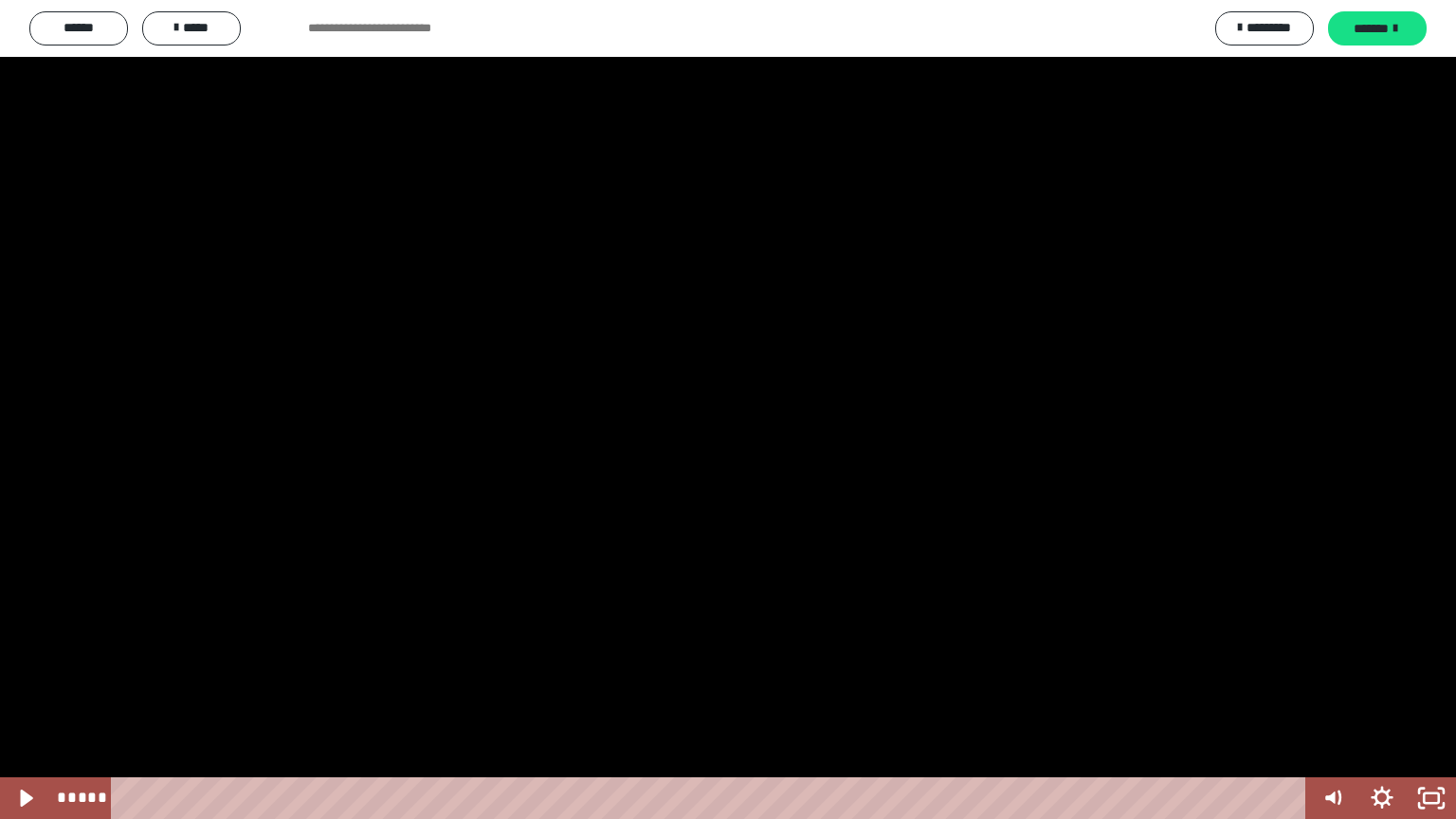 click at bounding box center [728, 410] 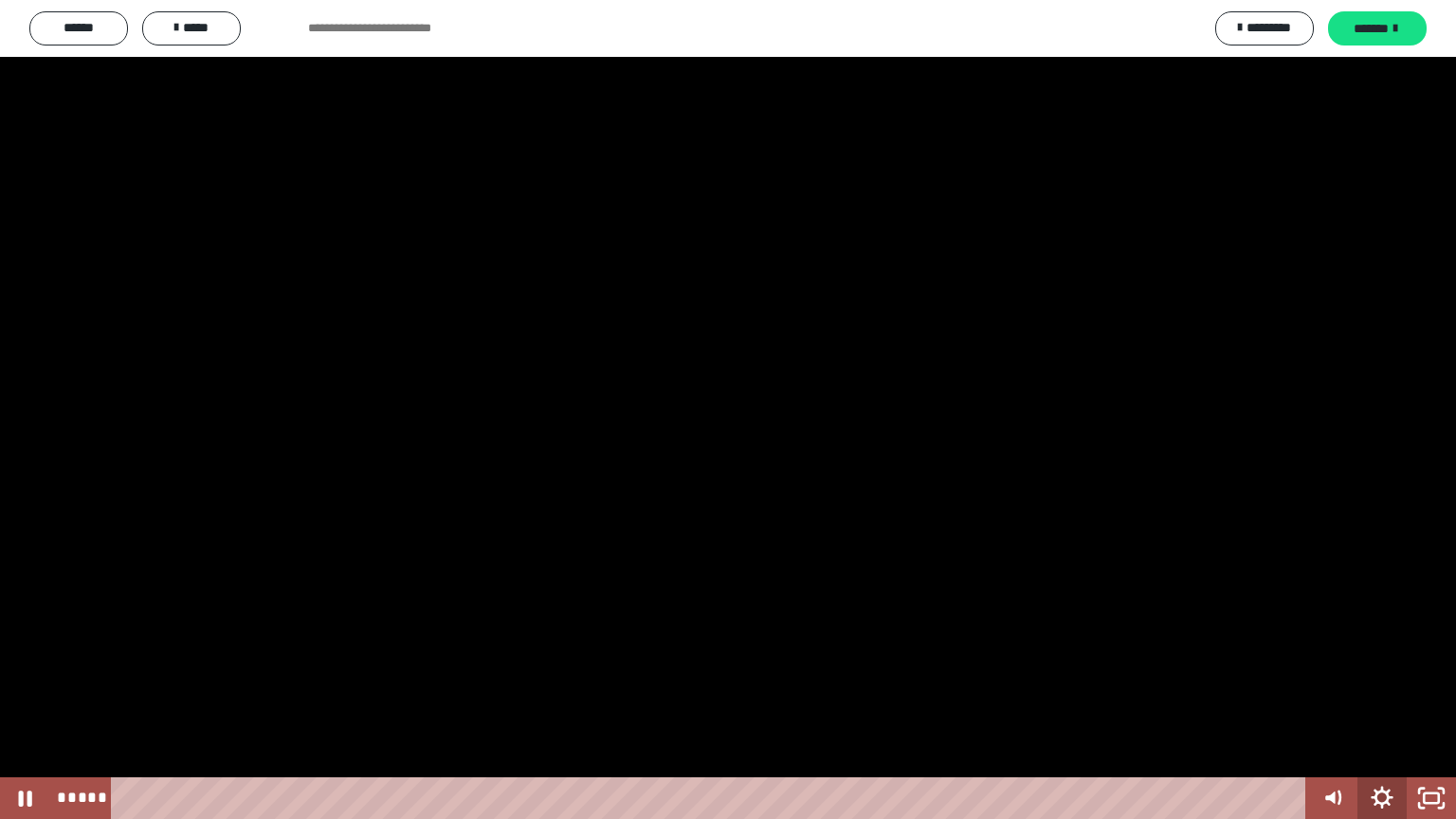 click 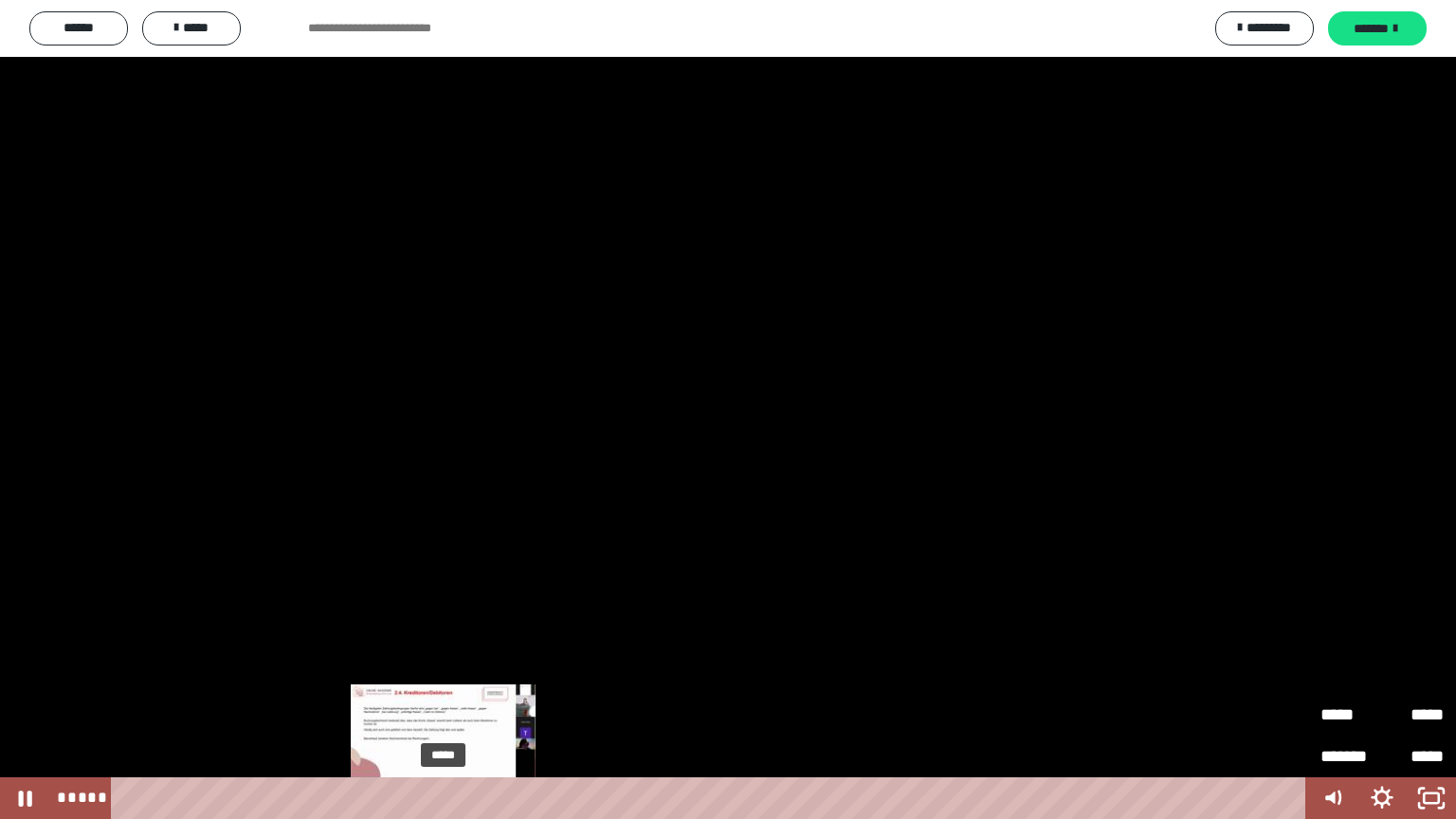 click on "*****" at bounding box center [712, 798] 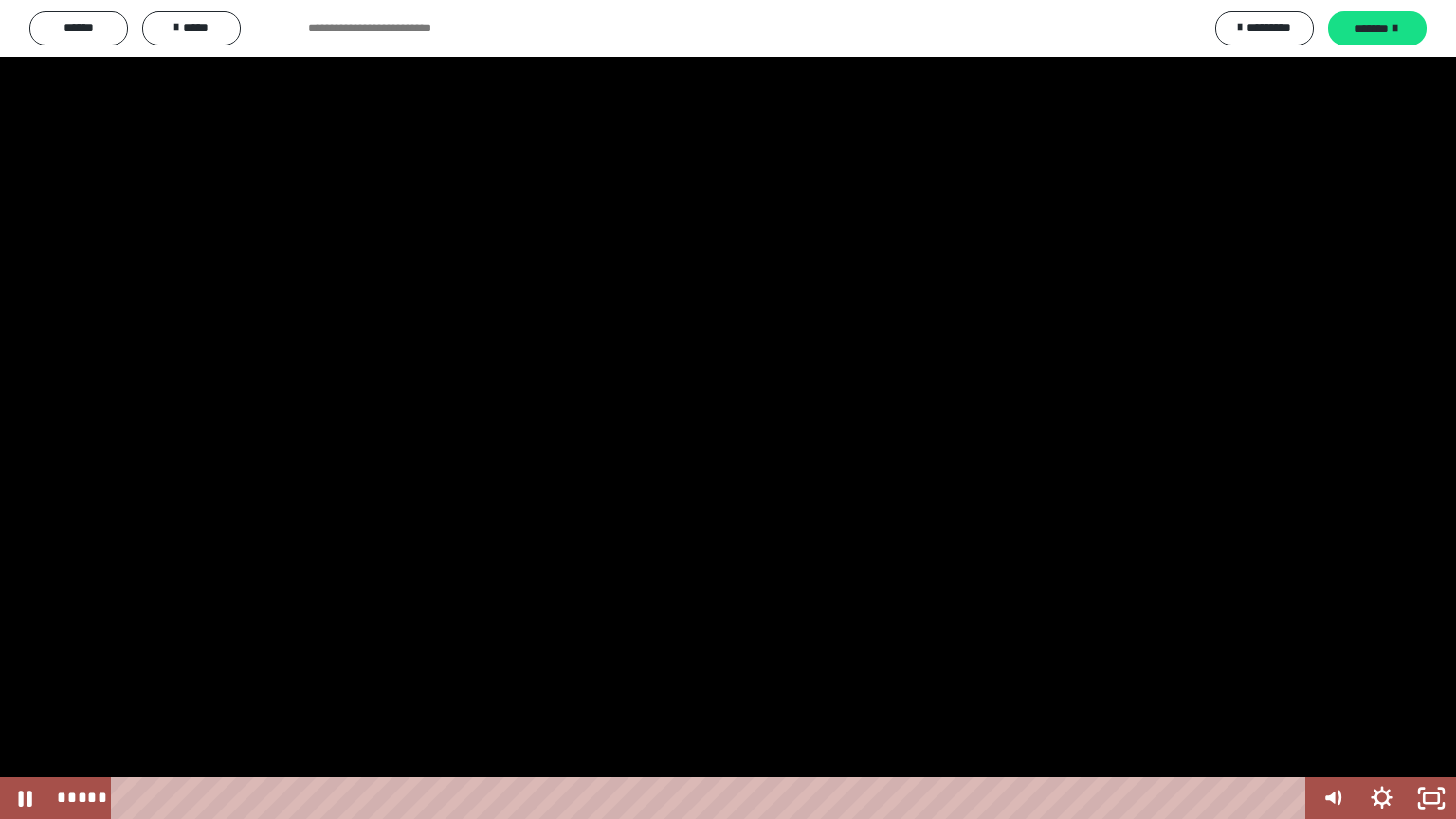 click at bounding box center [728, 410] 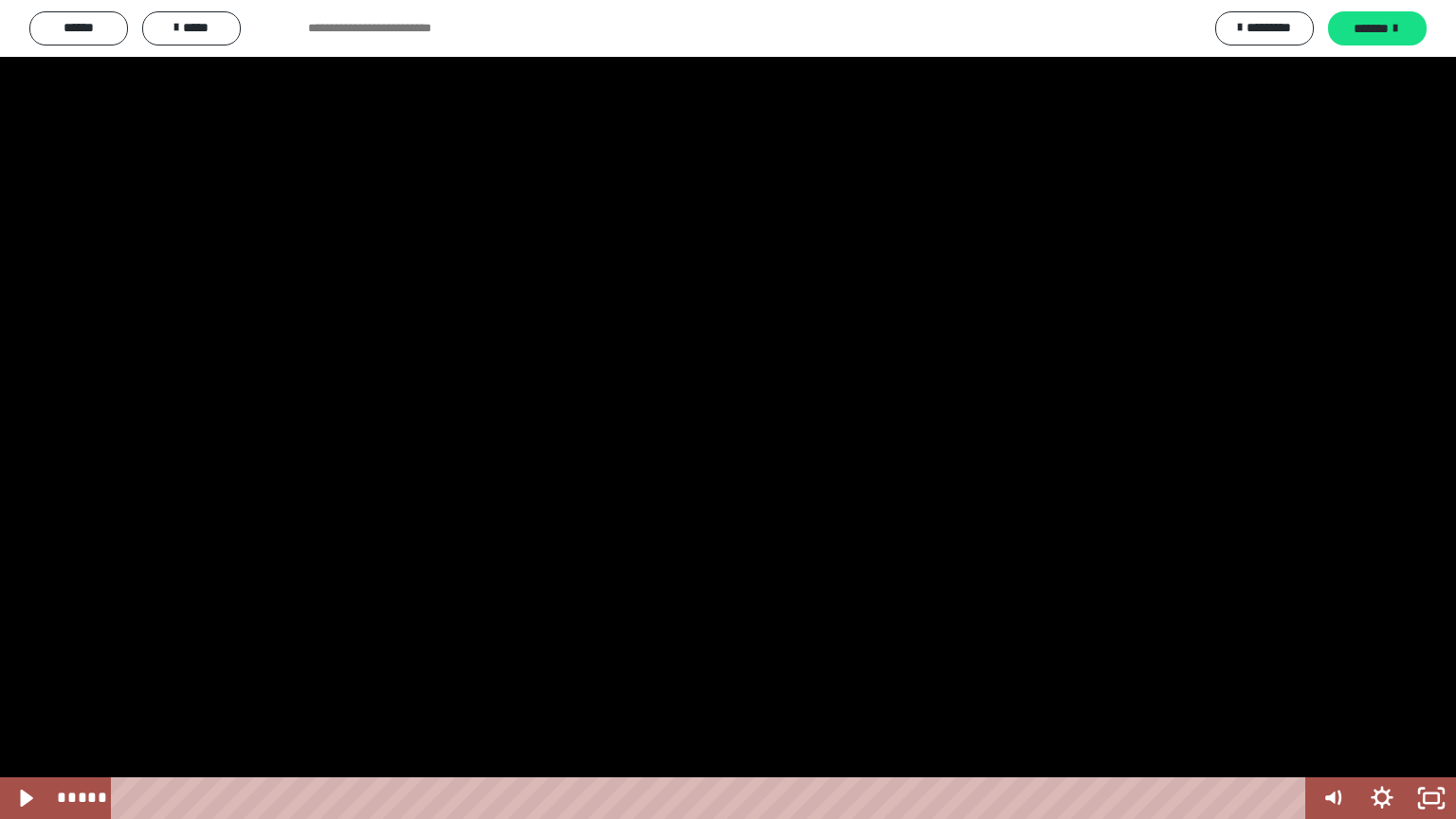click at bounding box center (728, 410) 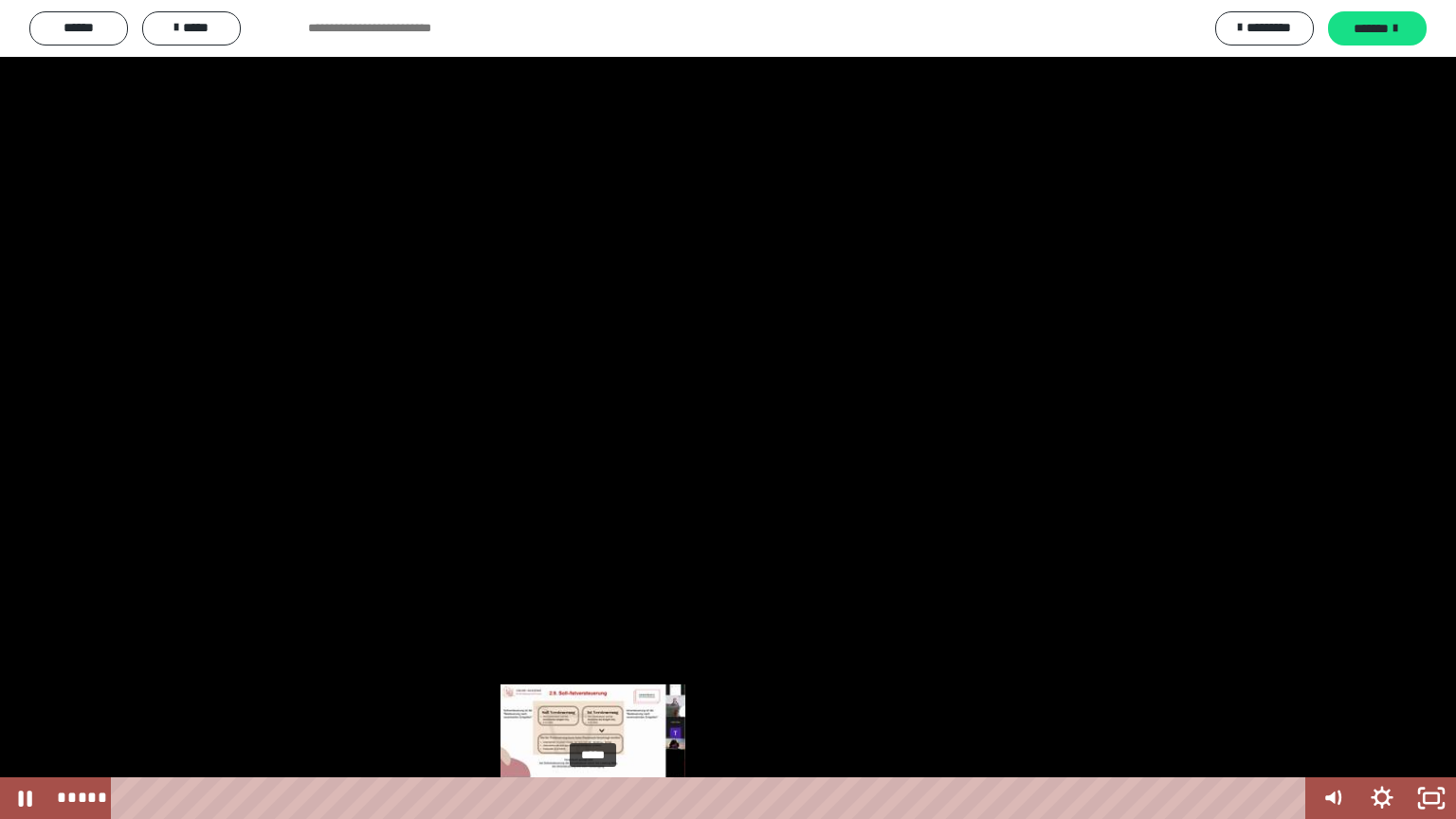 click at bounding box center (592, 798) 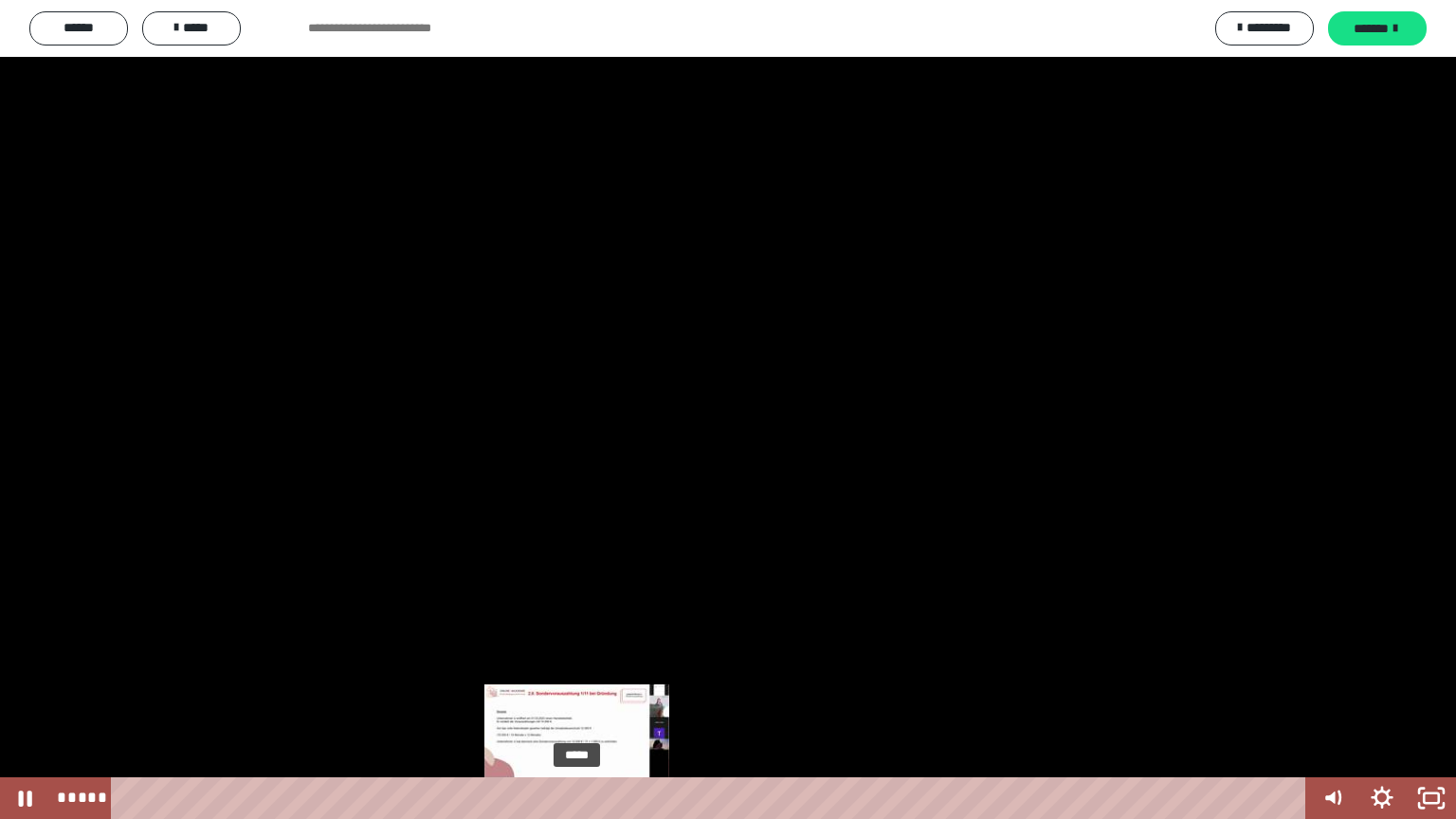 click on "*****" at bounding box center (712, 798) 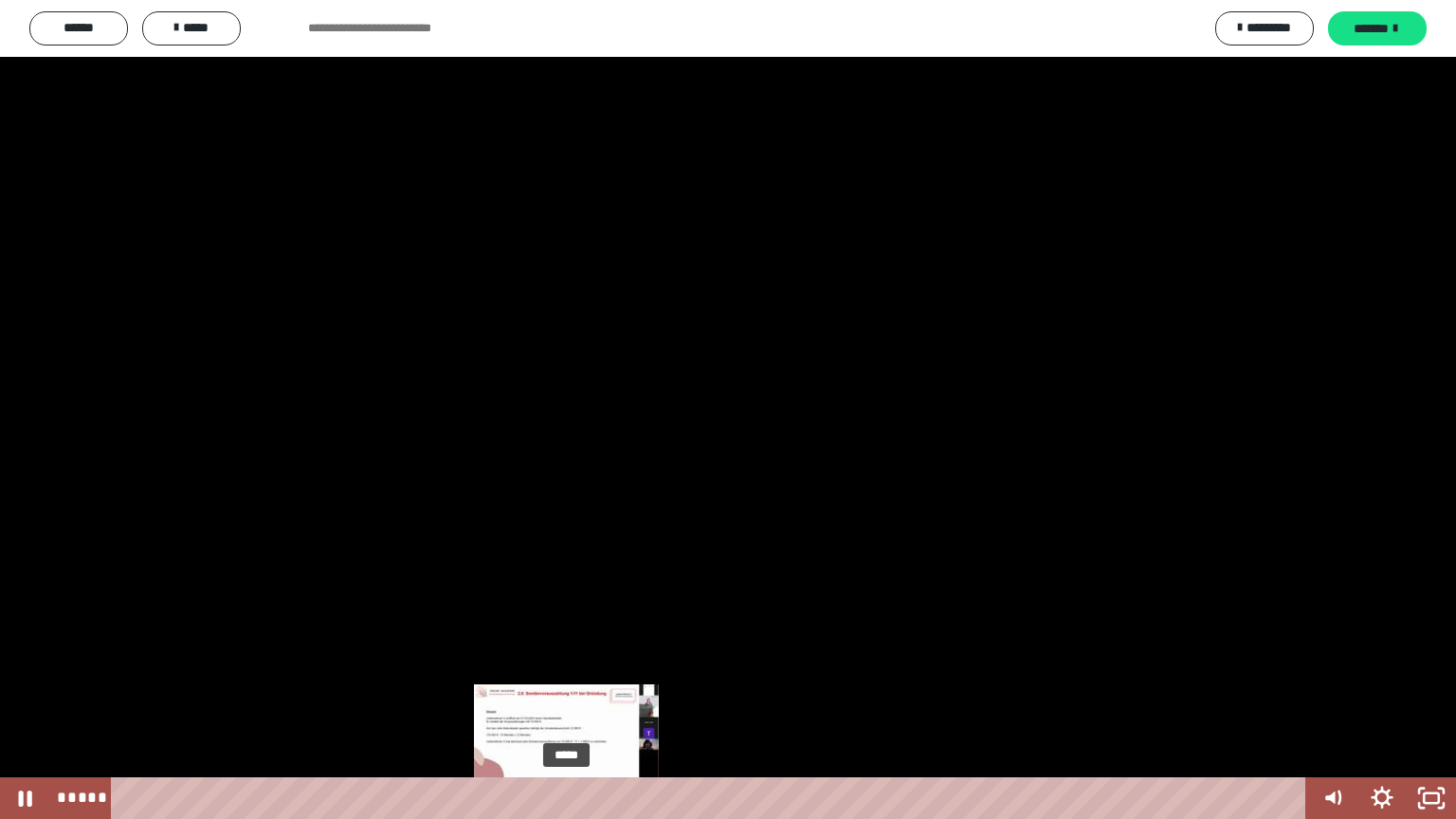 click on "*****" at bounding box center [712, 798] 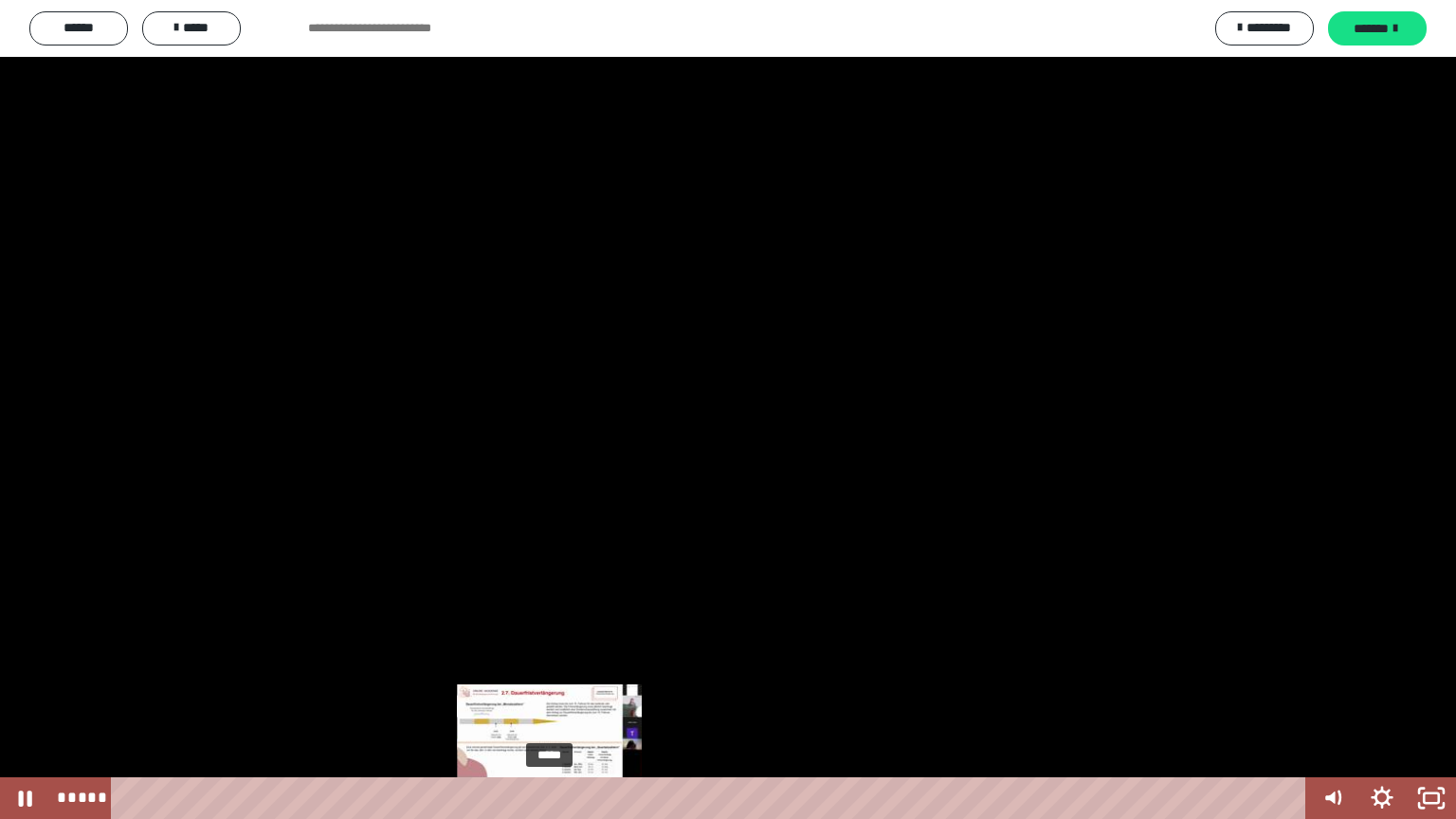 click on "*****" at bounding box center (712, 798) 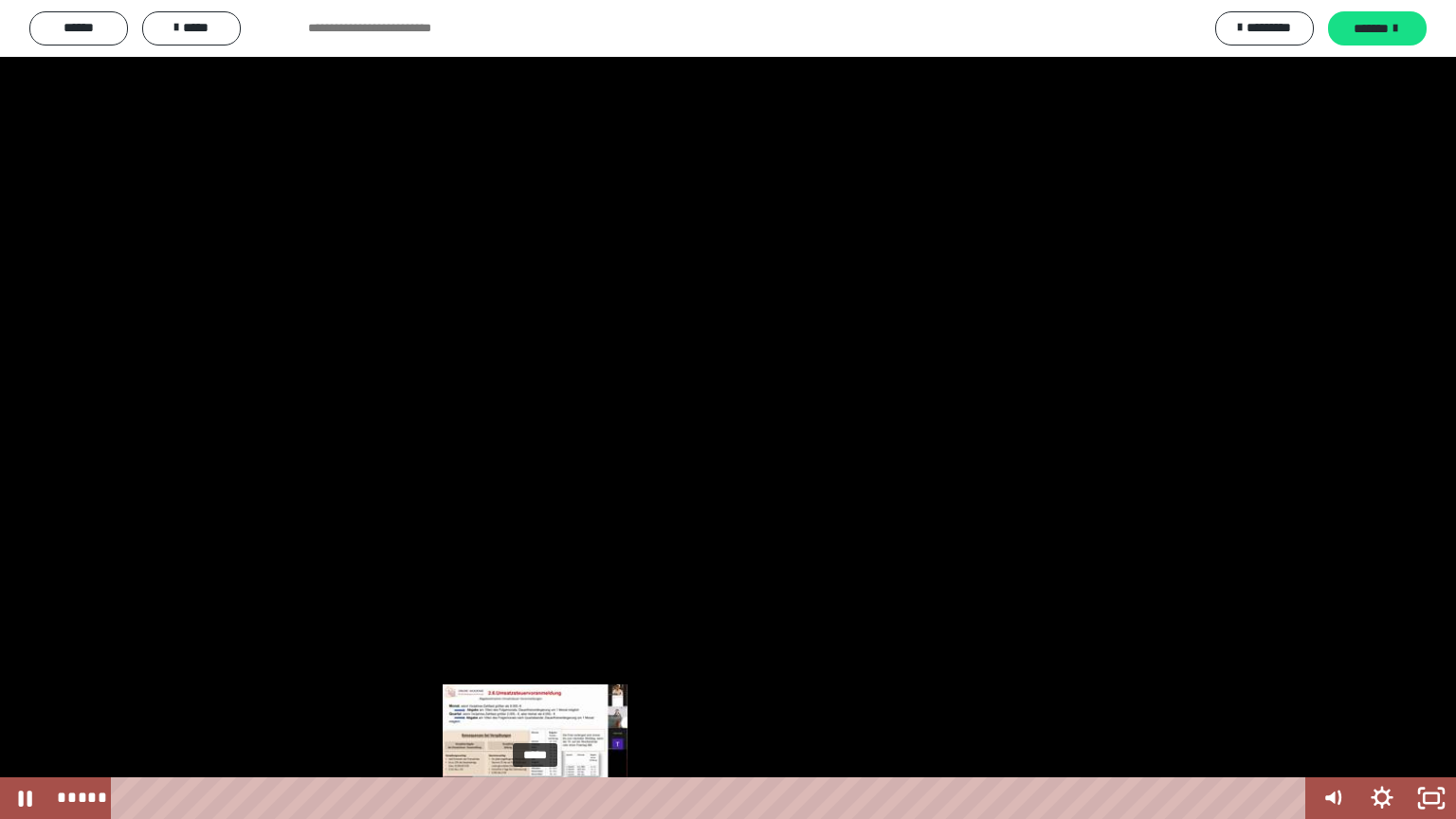 click on "*****" at bounding box center [712, 798] 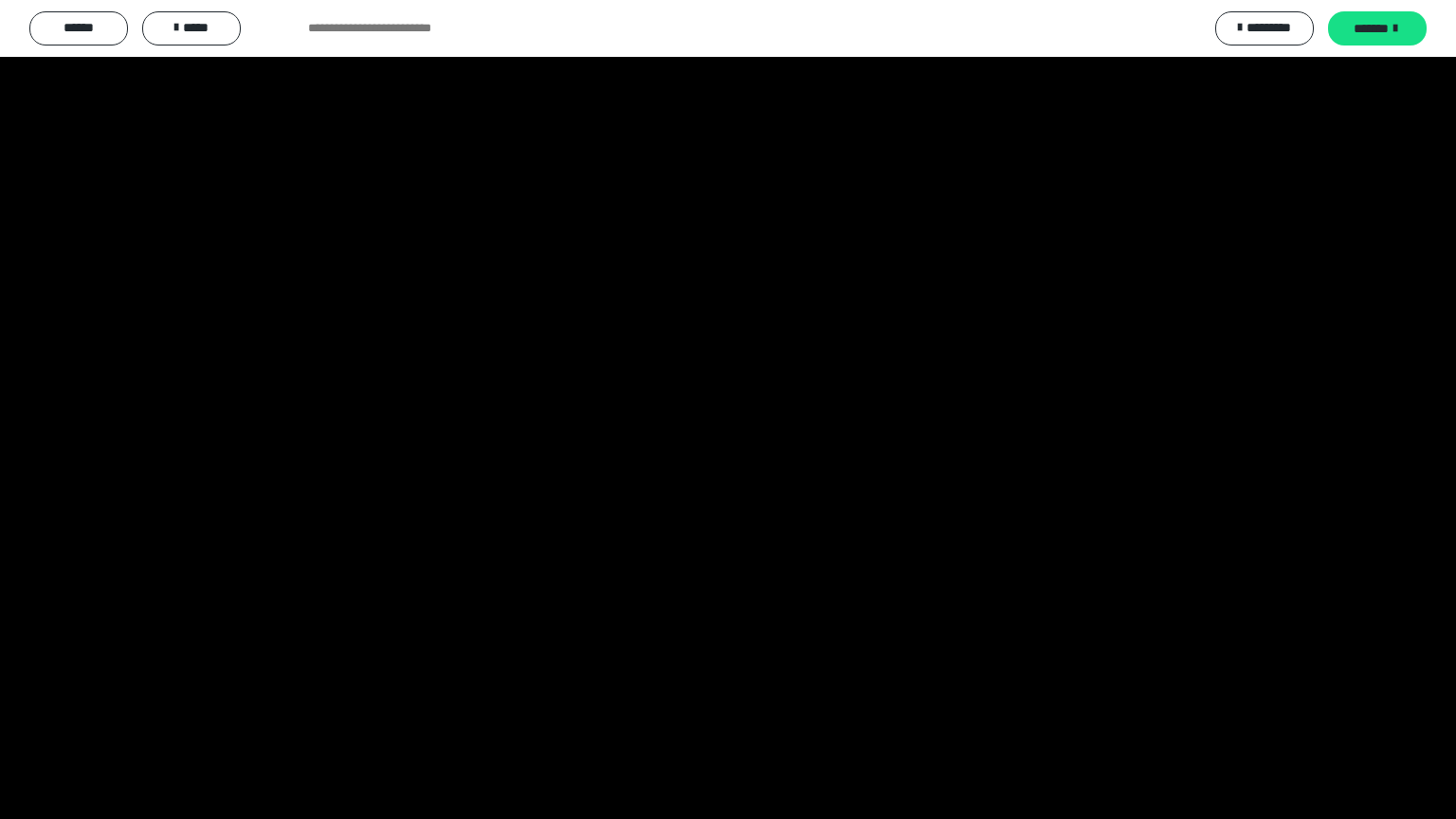click at bounding box center [728, 410] 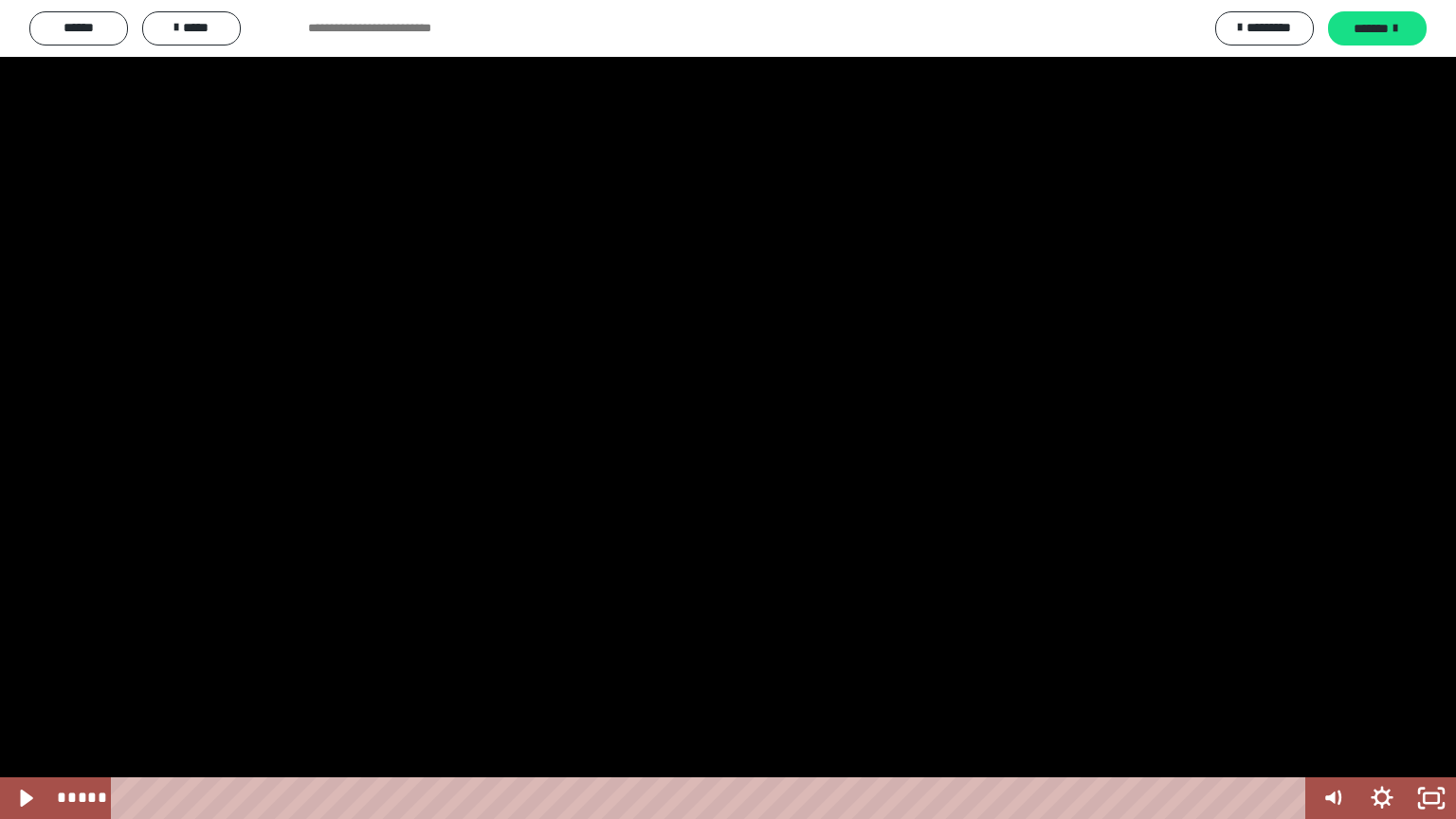 click at bounding box center [728, 410] 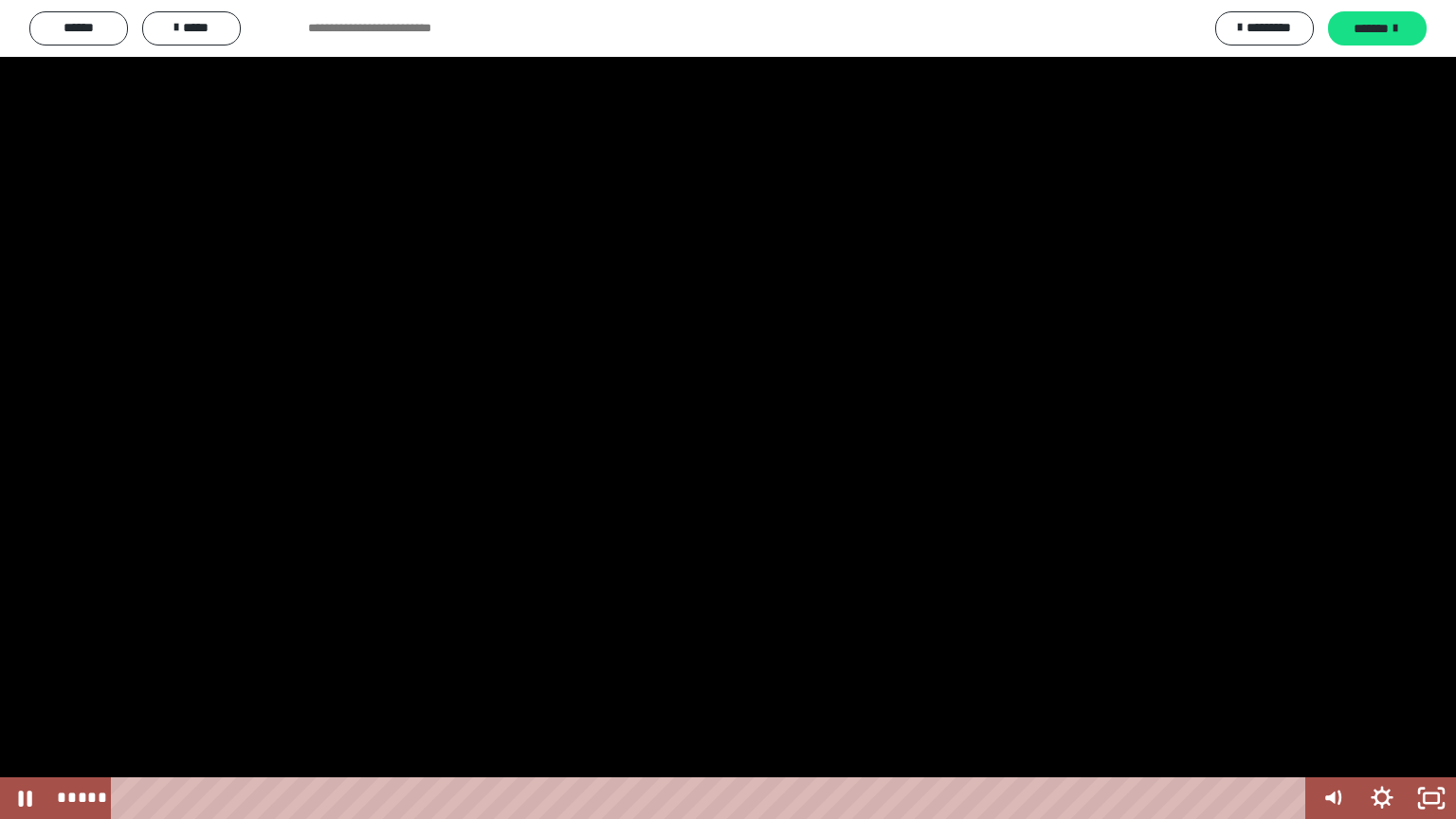 click at bounding box center (728, 410) 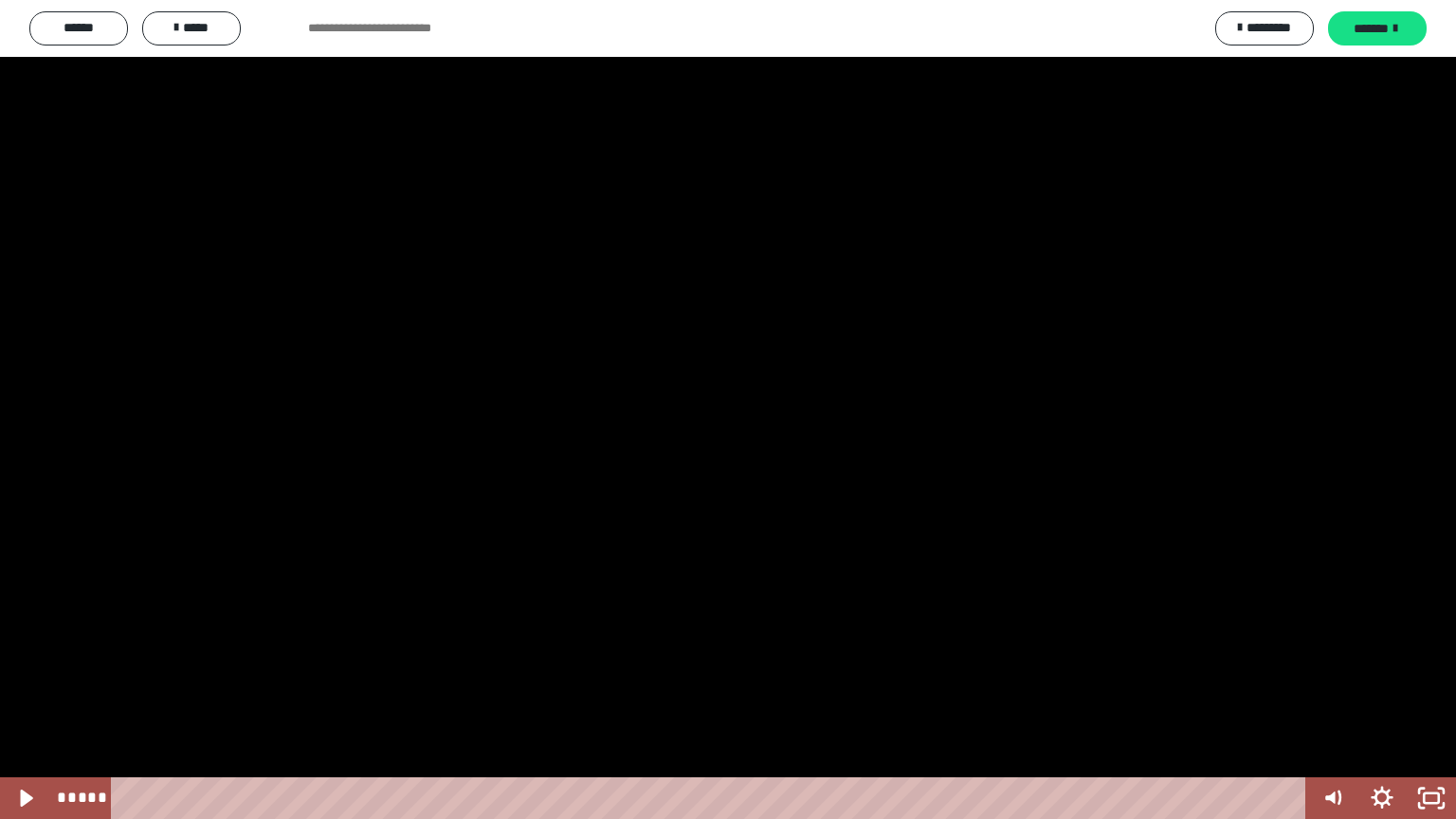 click at bounding box center [728, 410] 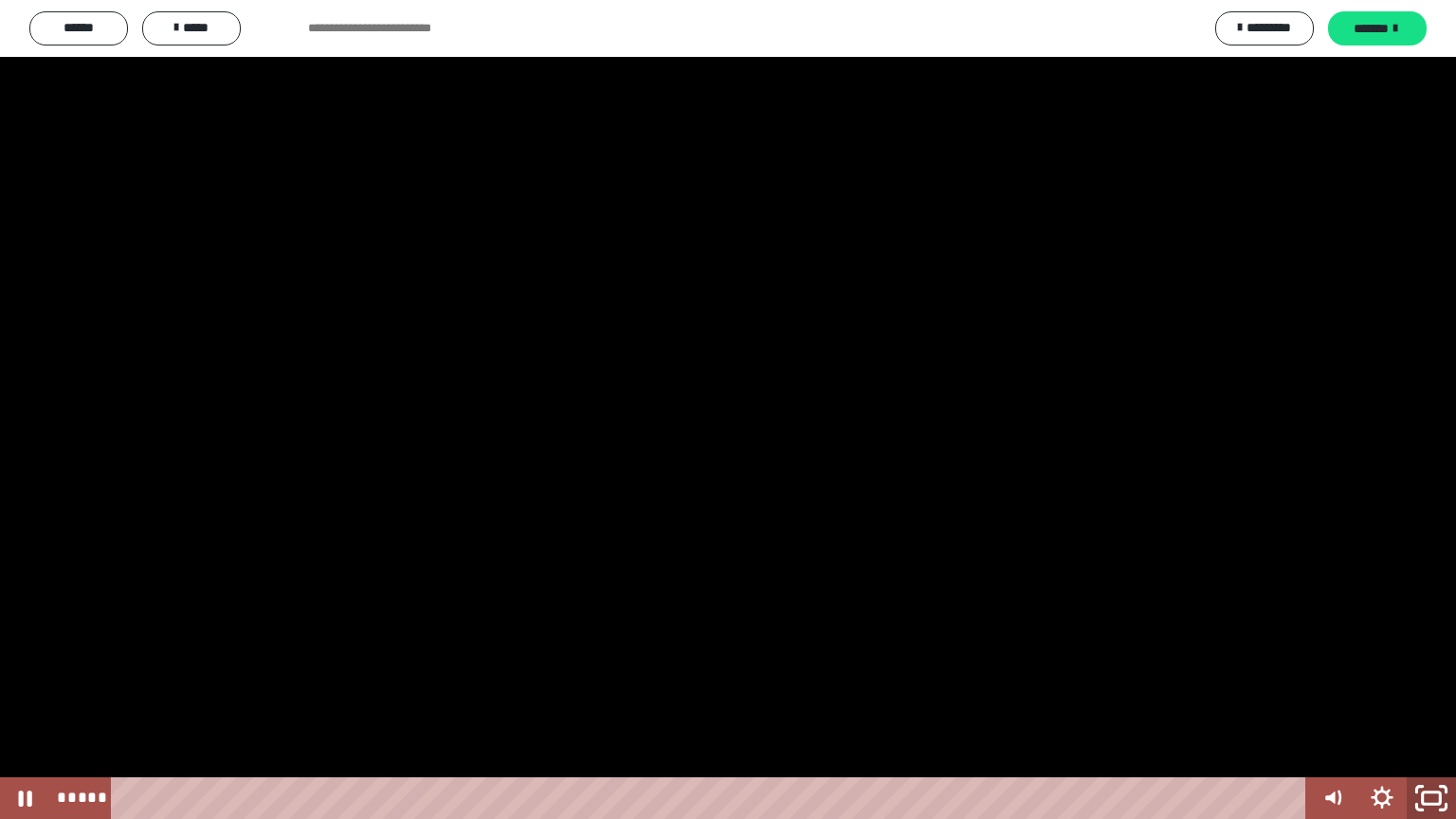 click 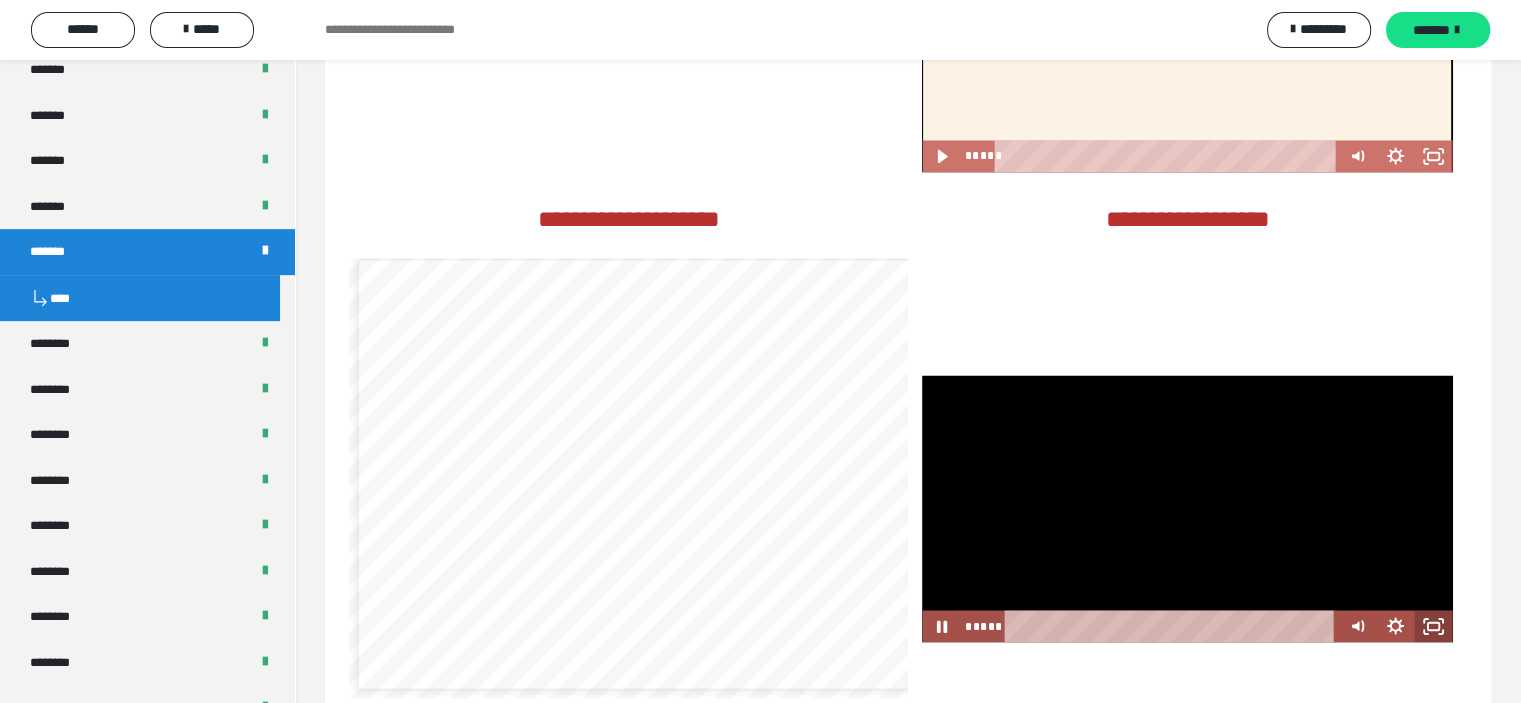 click 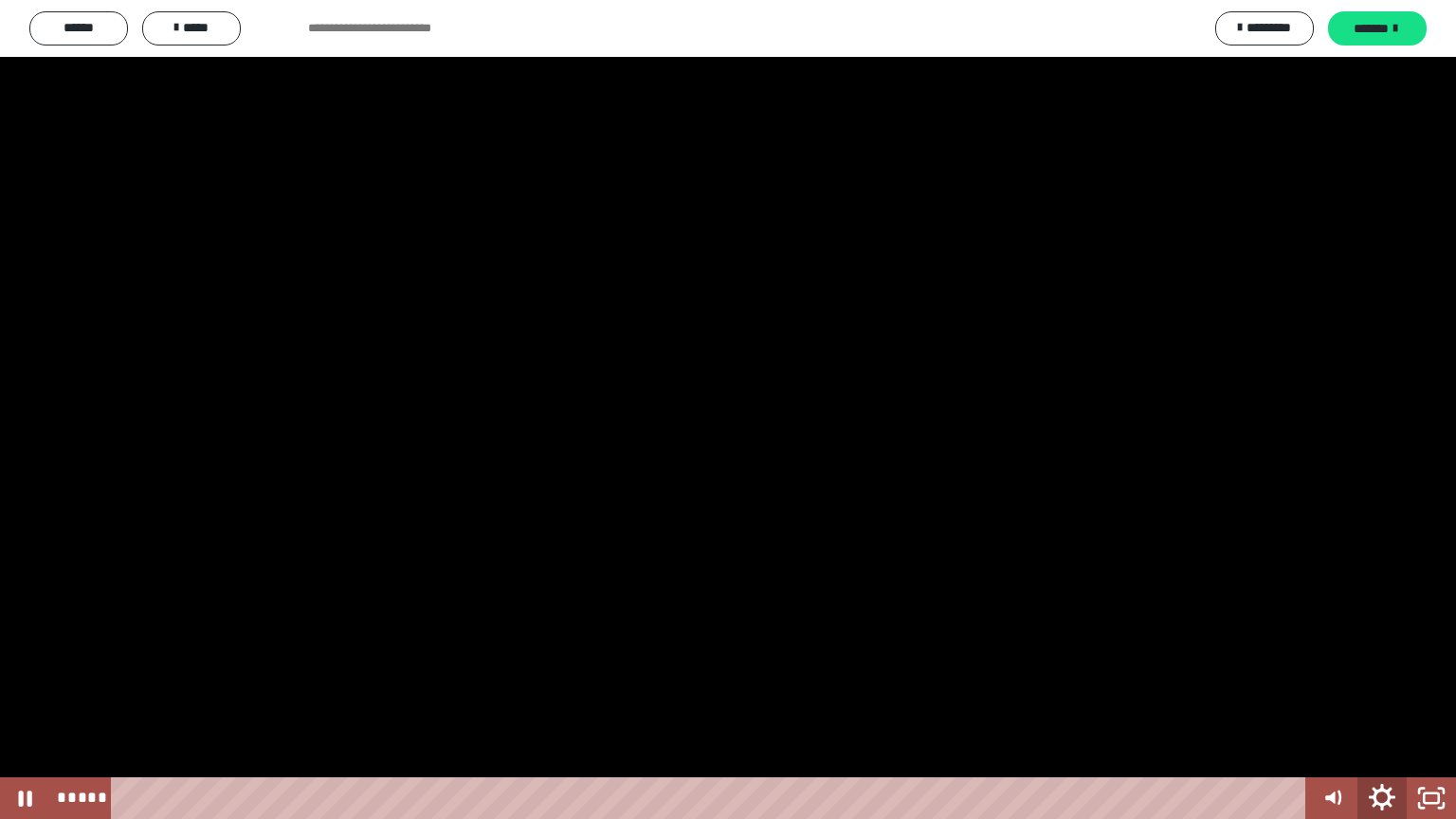 click 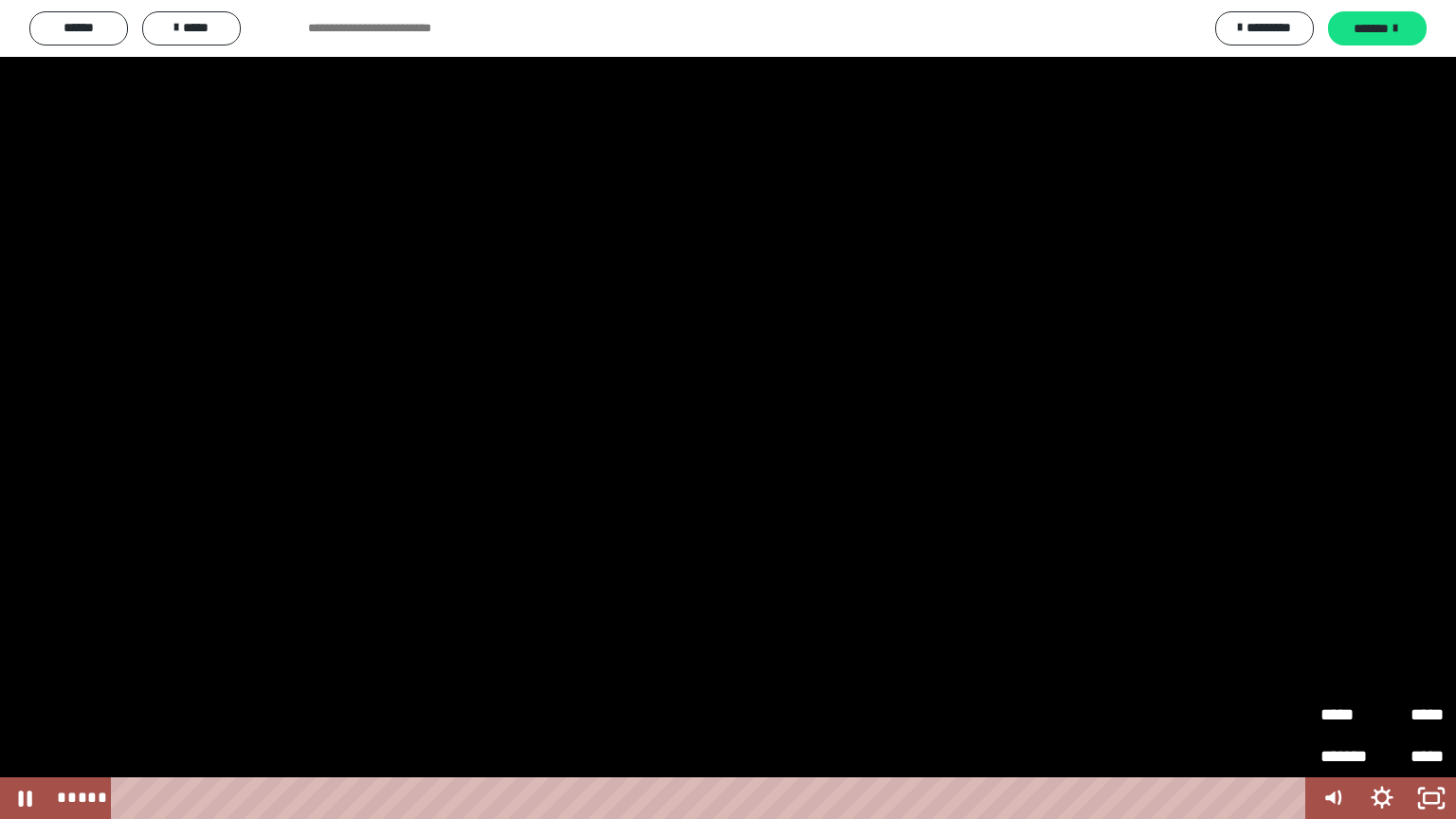 click on "*****" at bounding box center (1412, 715) 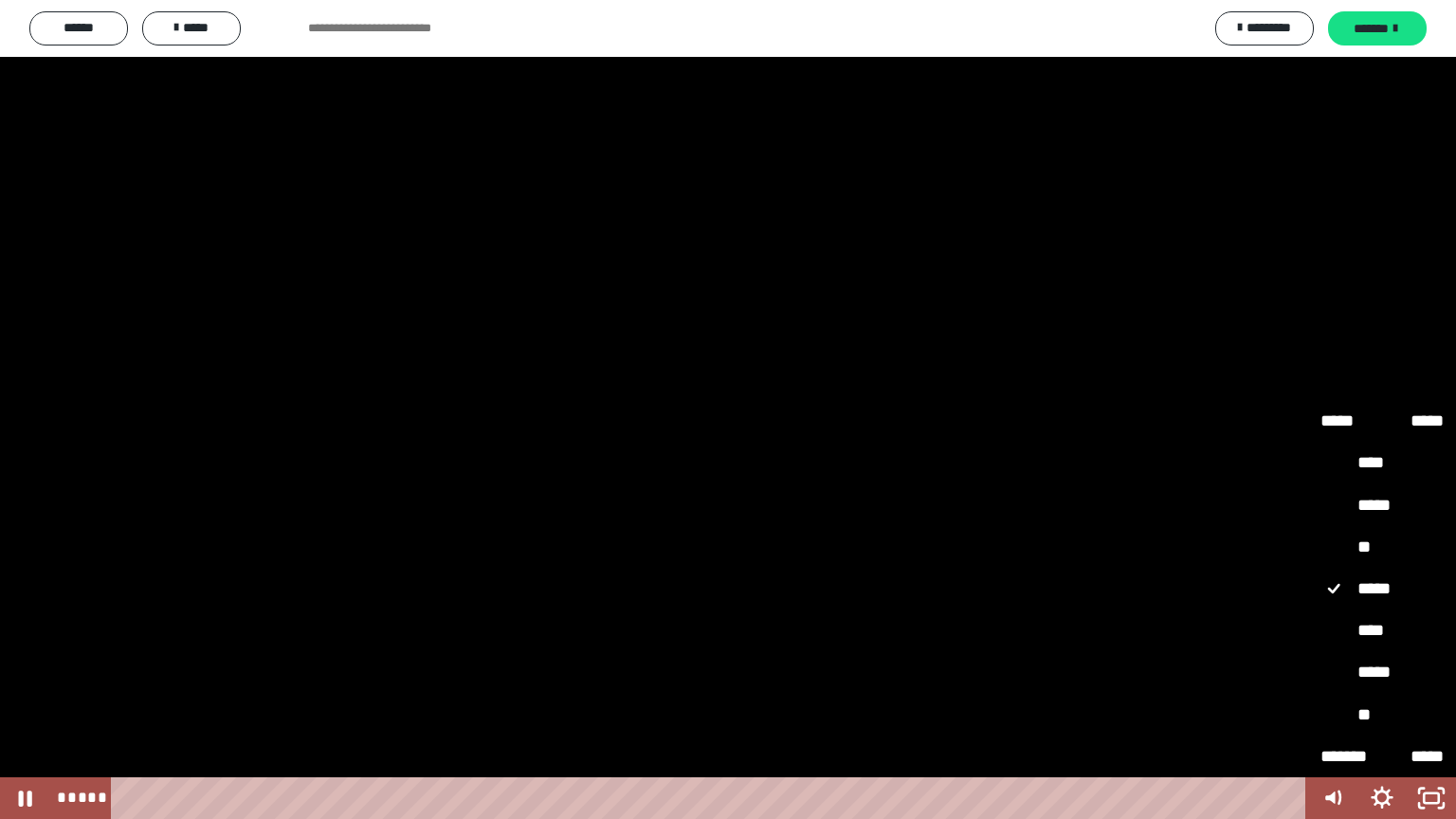 click on "**" at bounding box center (1382, 548) 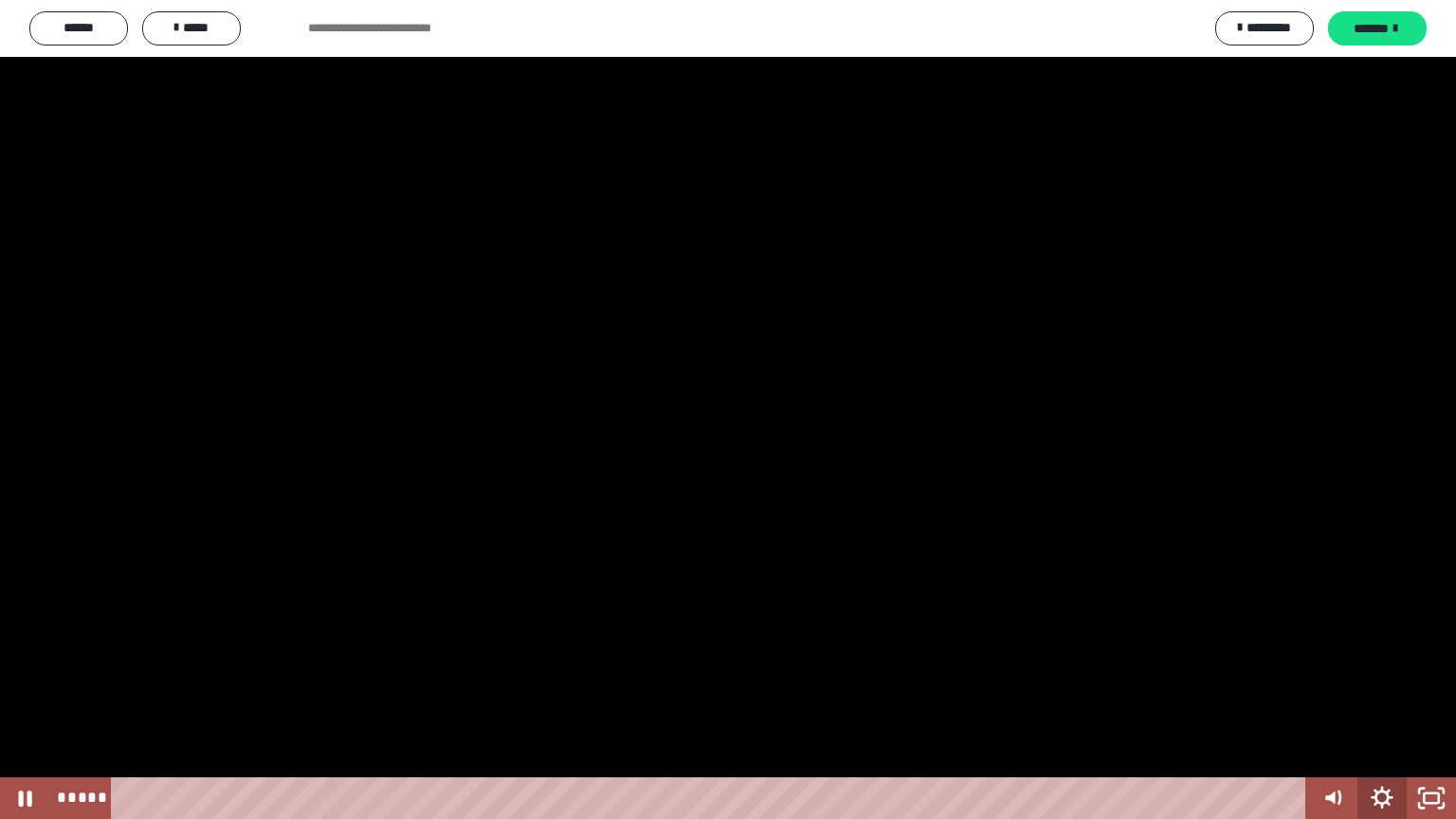 click 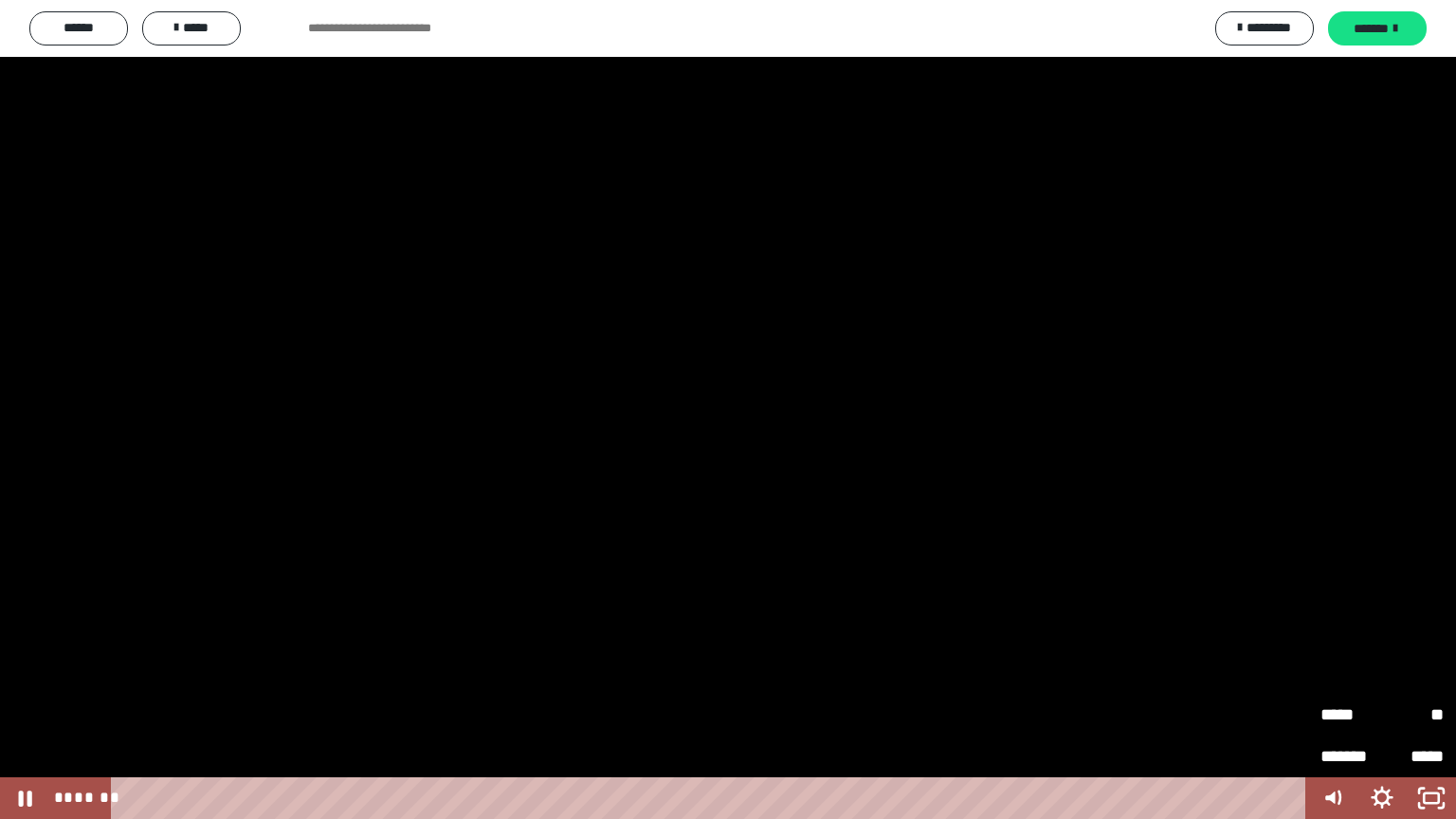 click at bounding box center (728, 410) 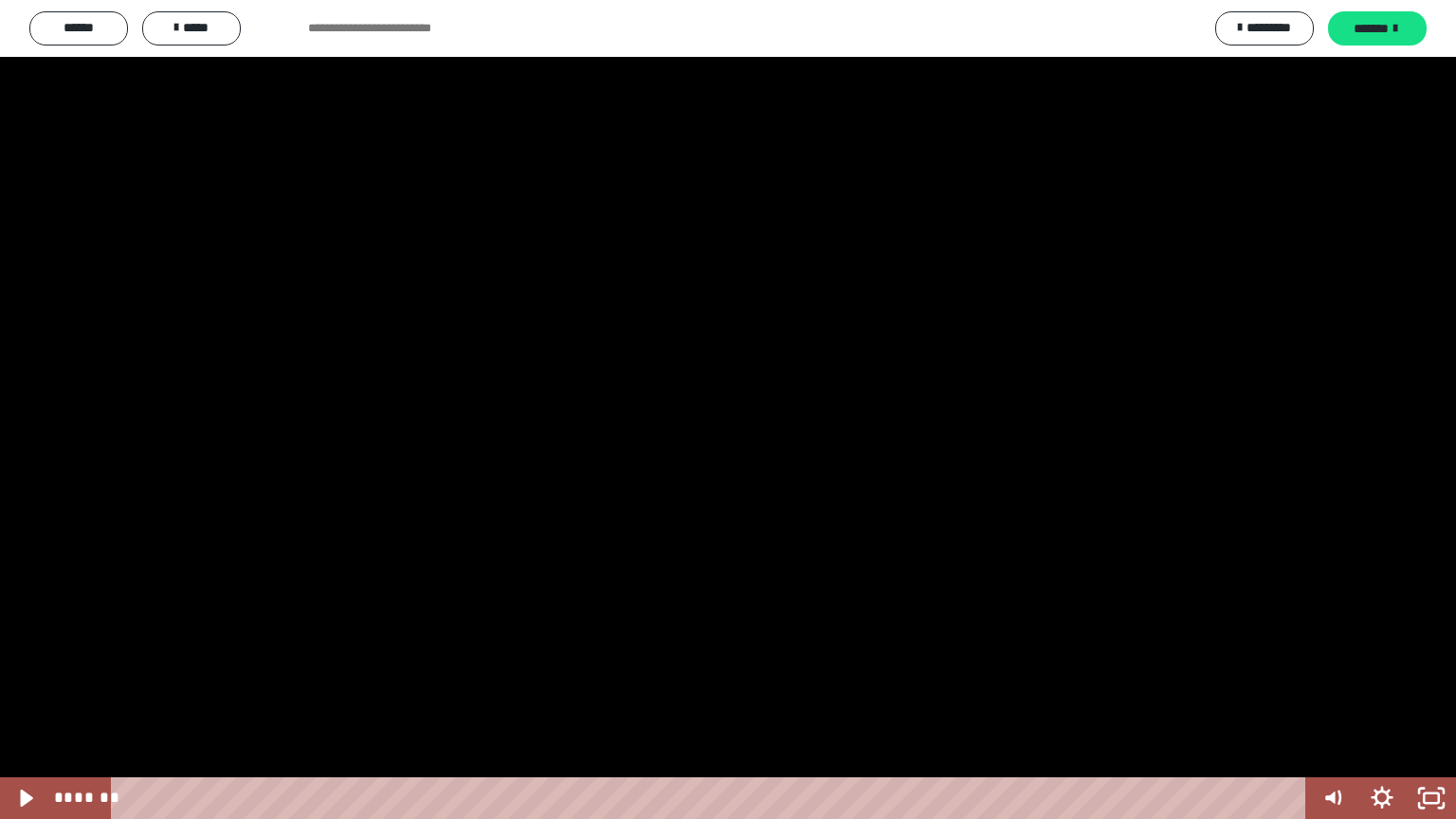click at bounding box center [728, 410] 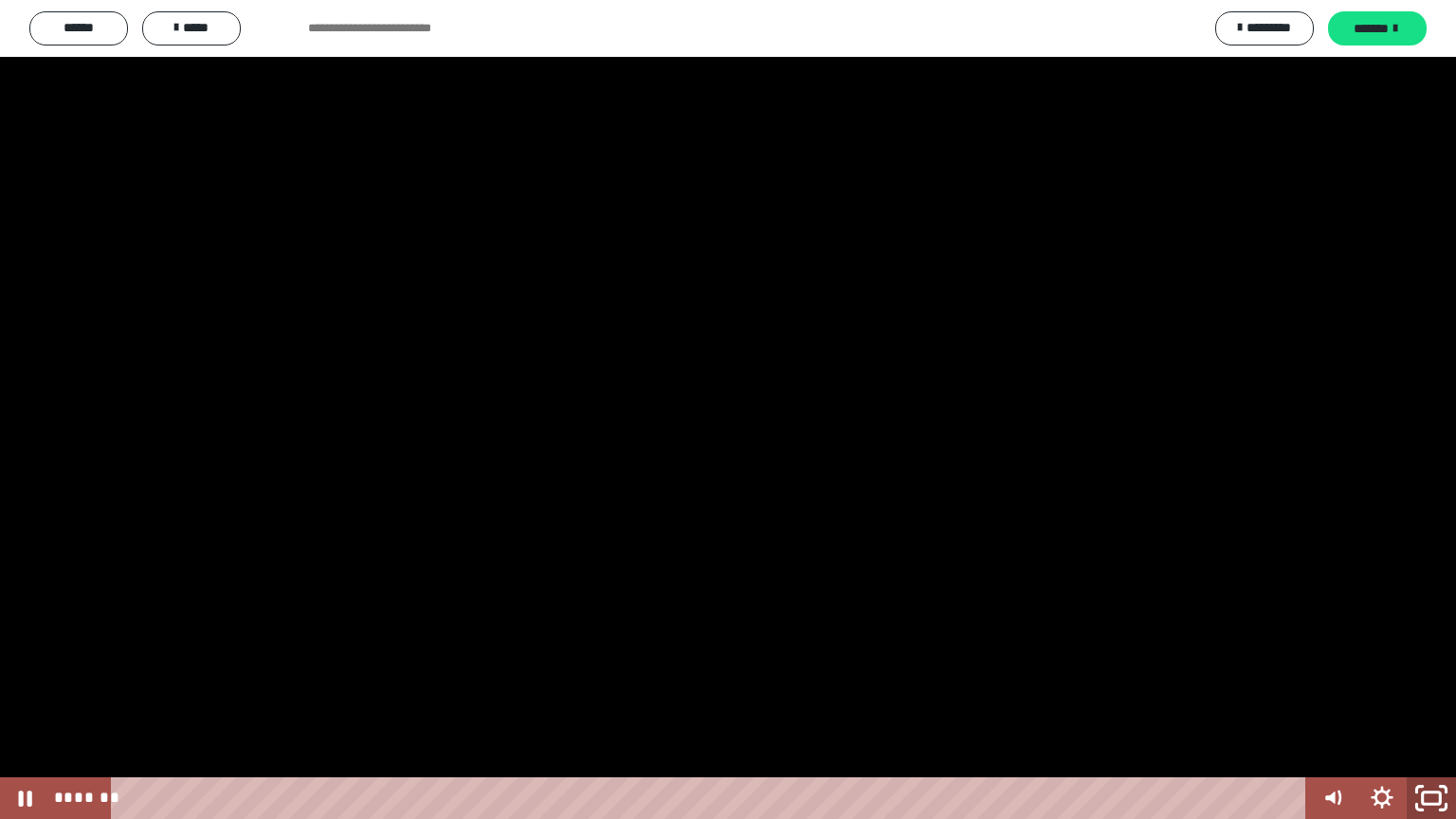 click 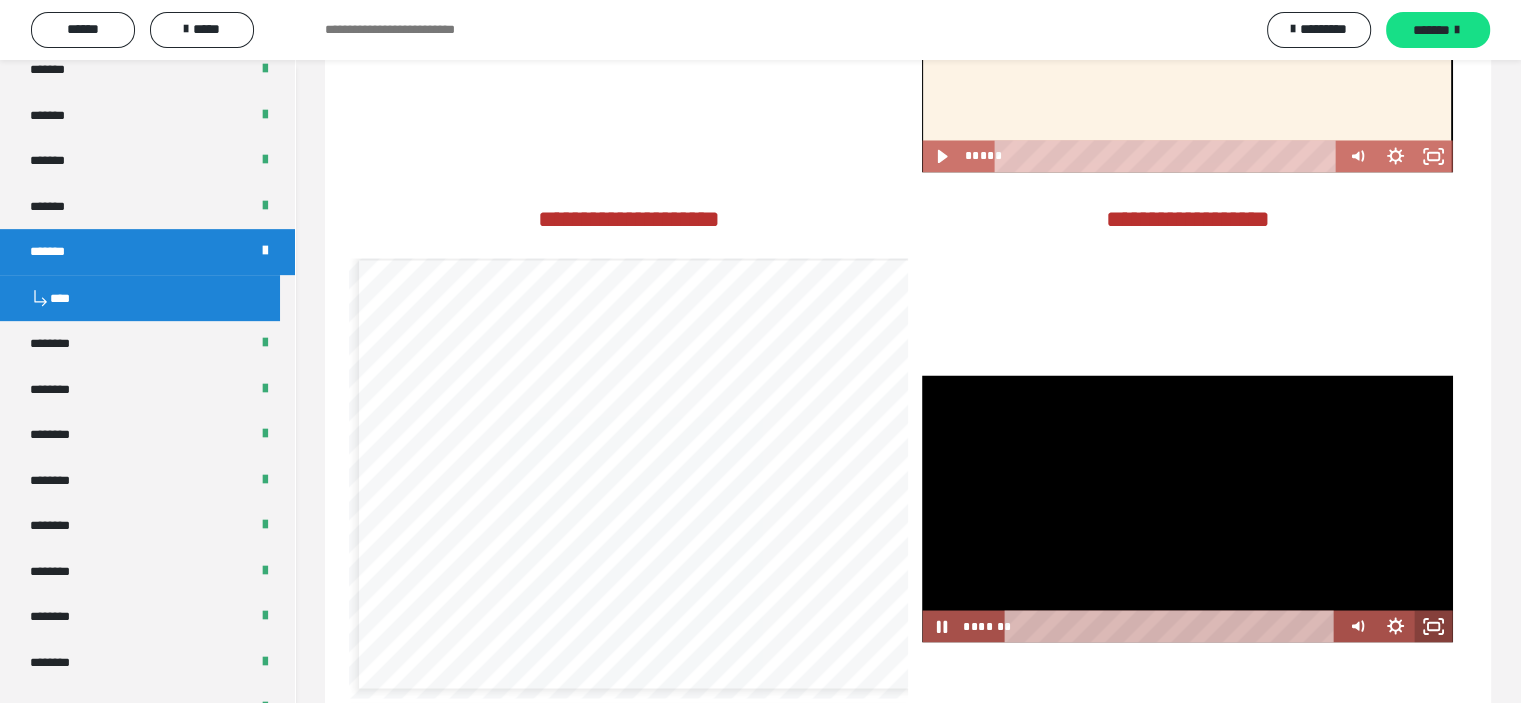 click 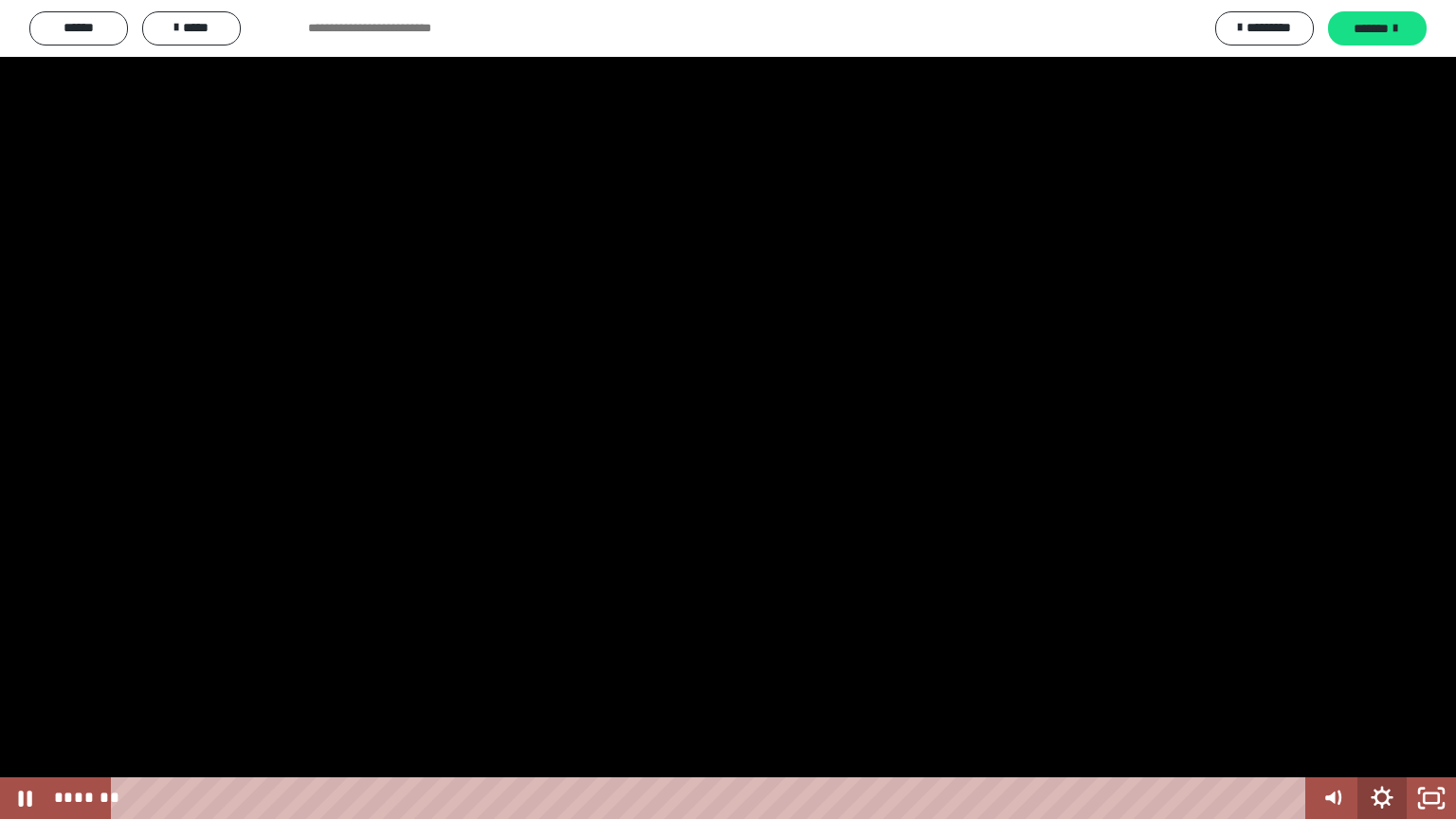 click 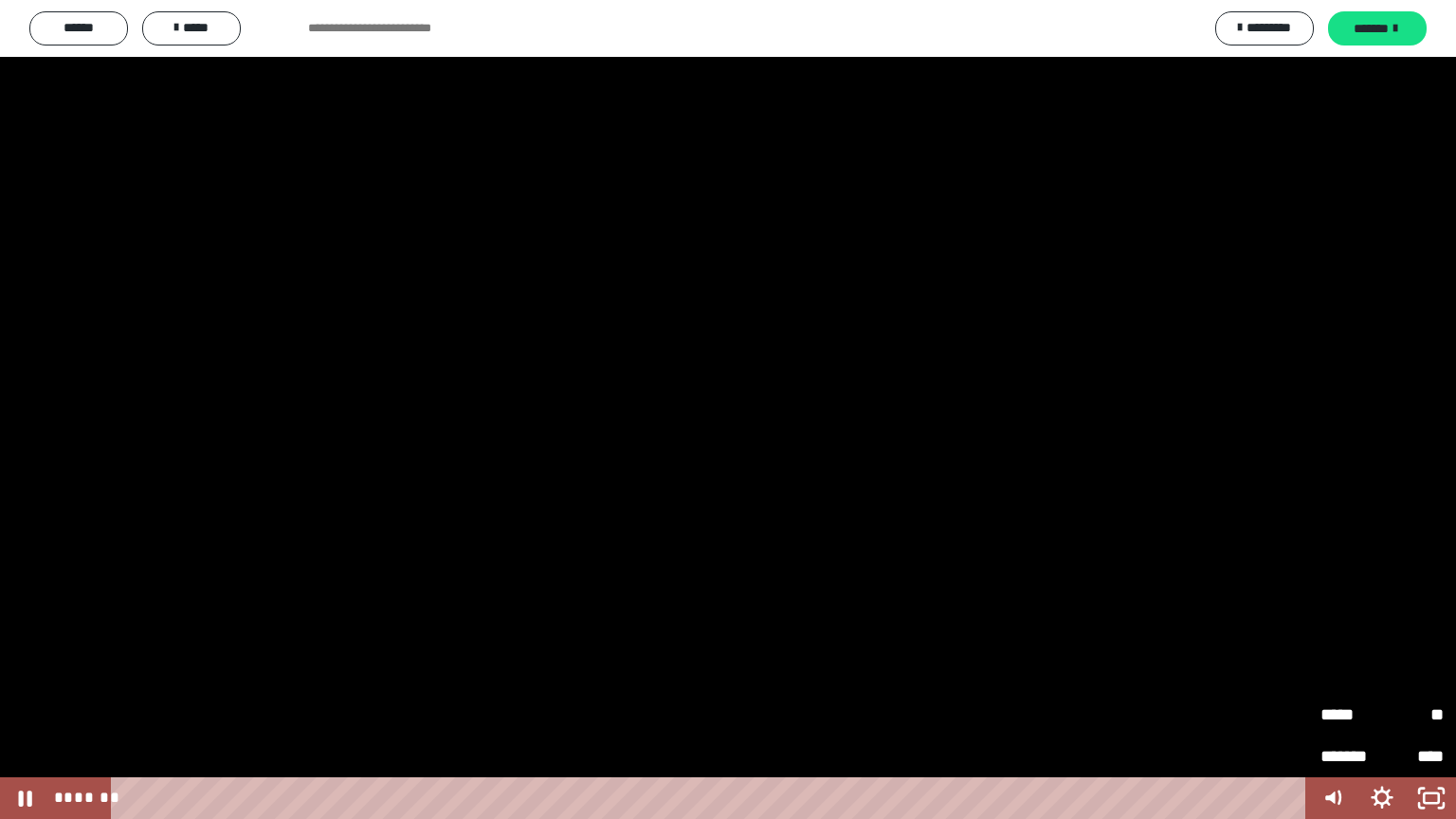 click on "**" at bounding box center (1412, 715) 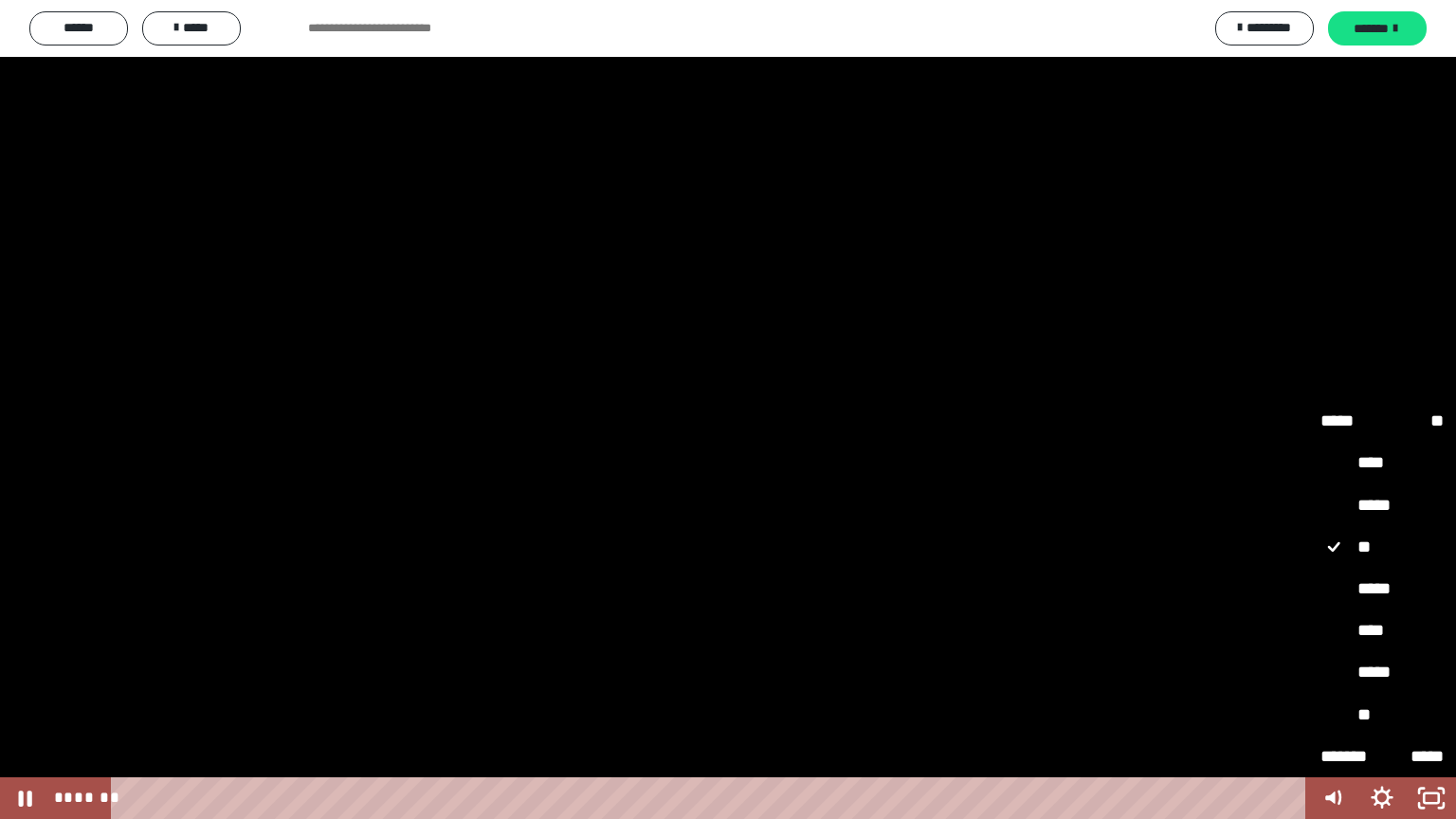 click on "*****" at bounding box center (1382, 590) 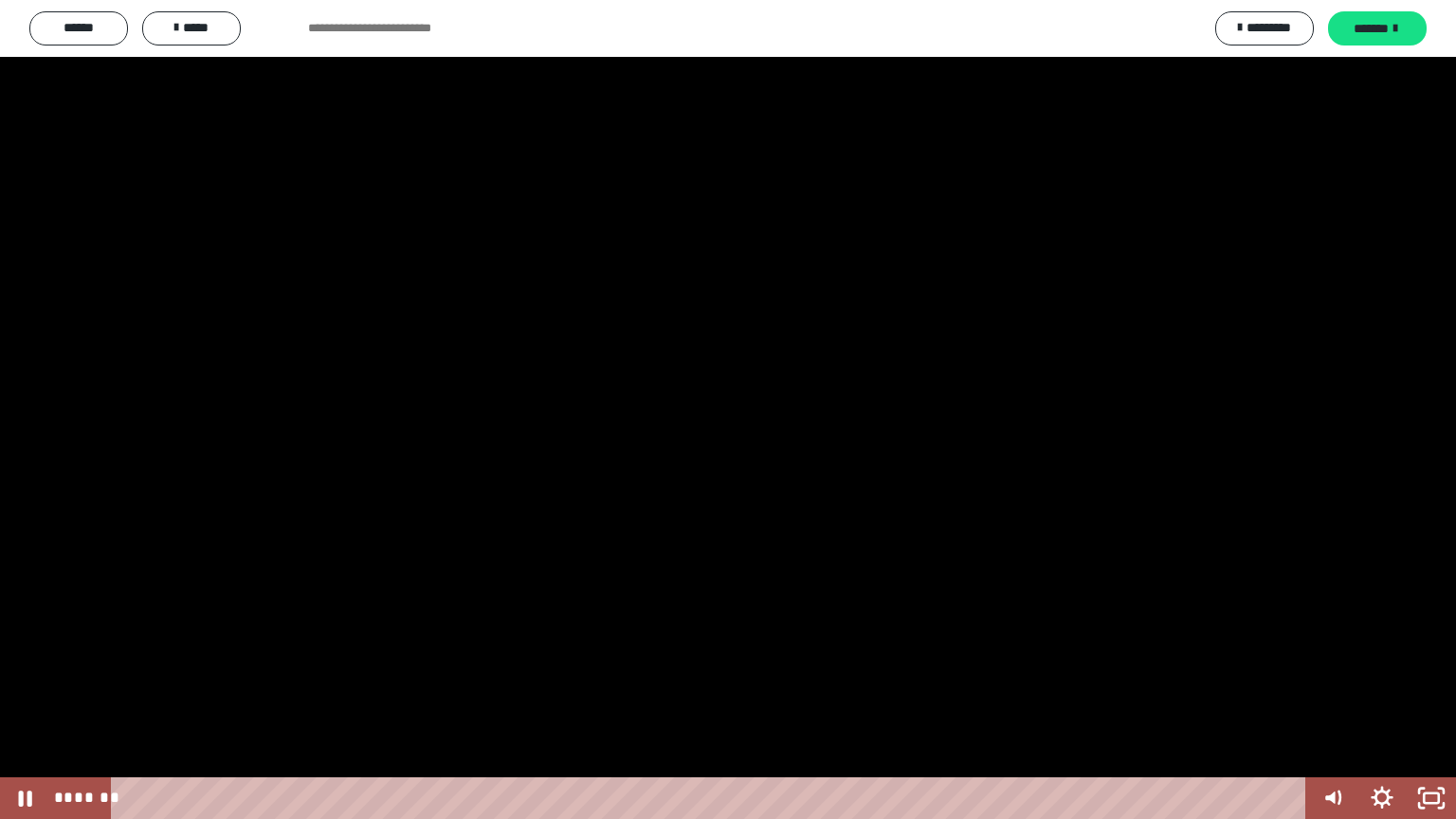 click at bounding box center (728, 410) 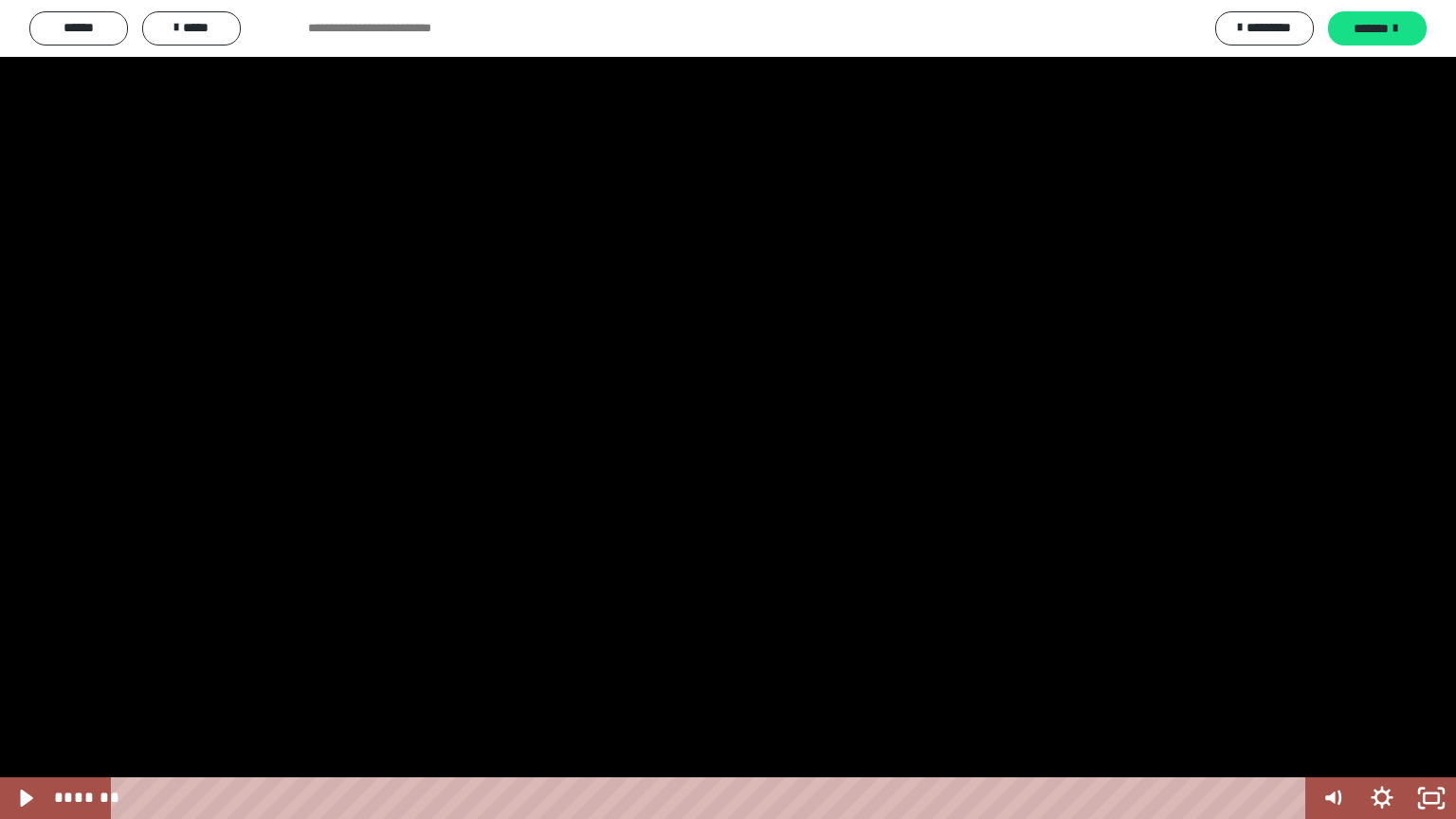 click at bounding box center [728, 410] 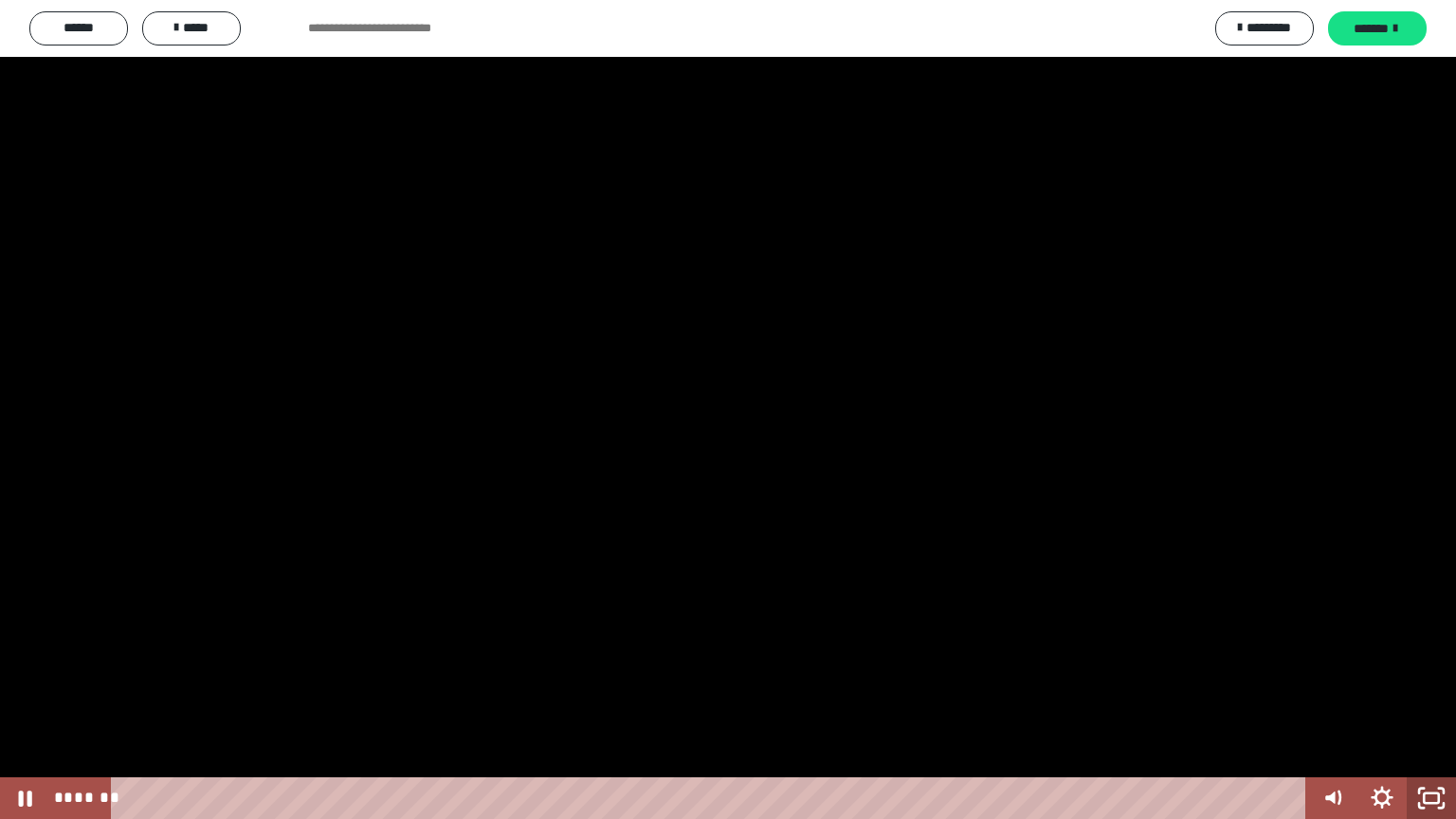 click 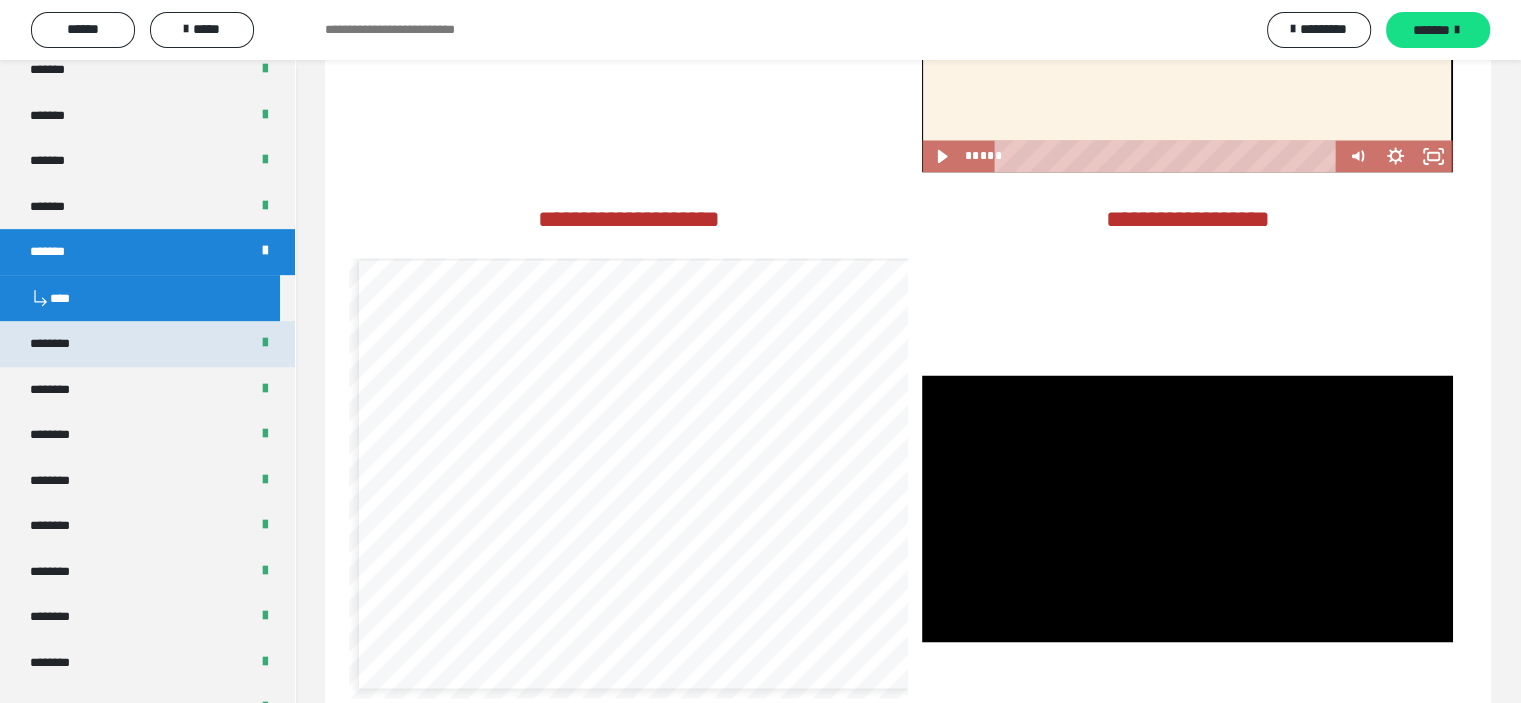 click on "********" at bounding box center [147, 344] 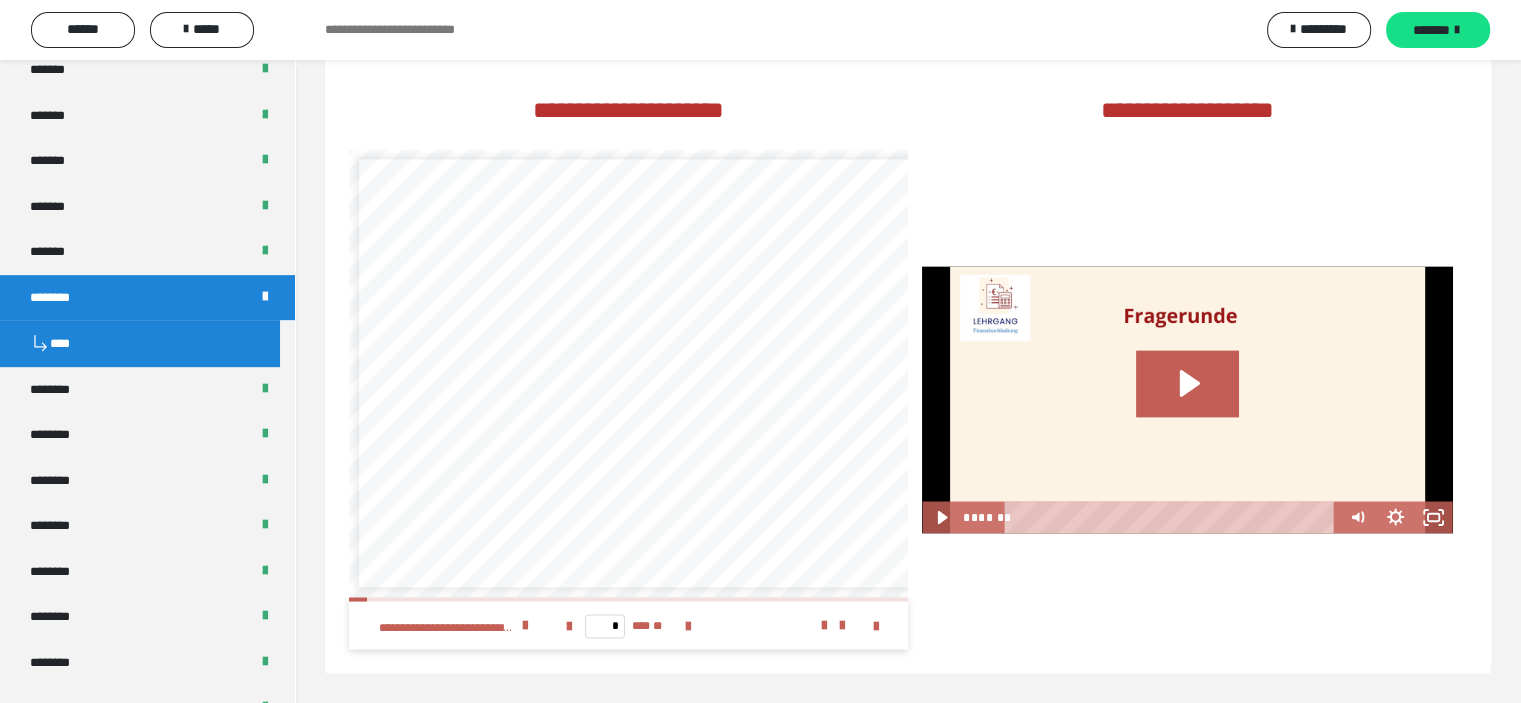 scroll, scrollTop: 3432, scrollLeft: 0, axis: vertical 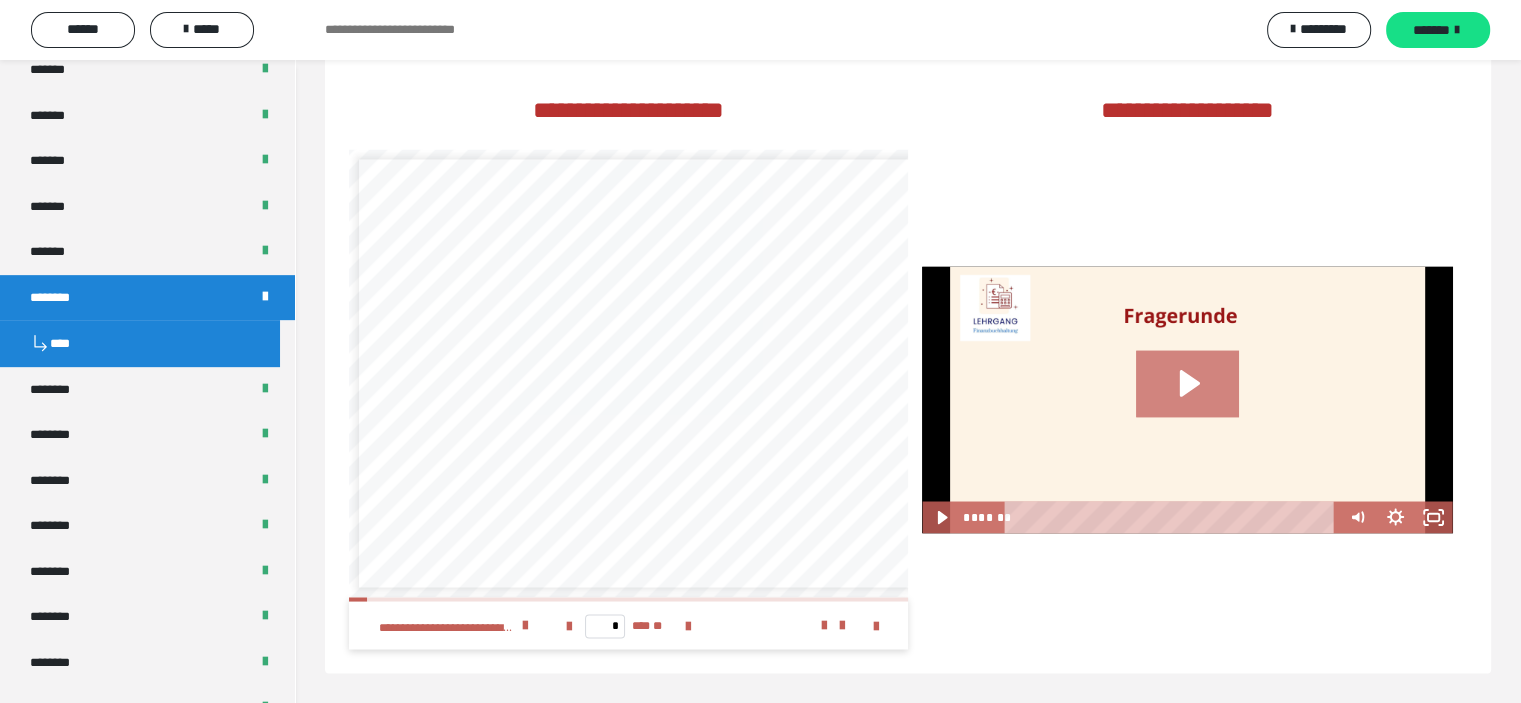 click 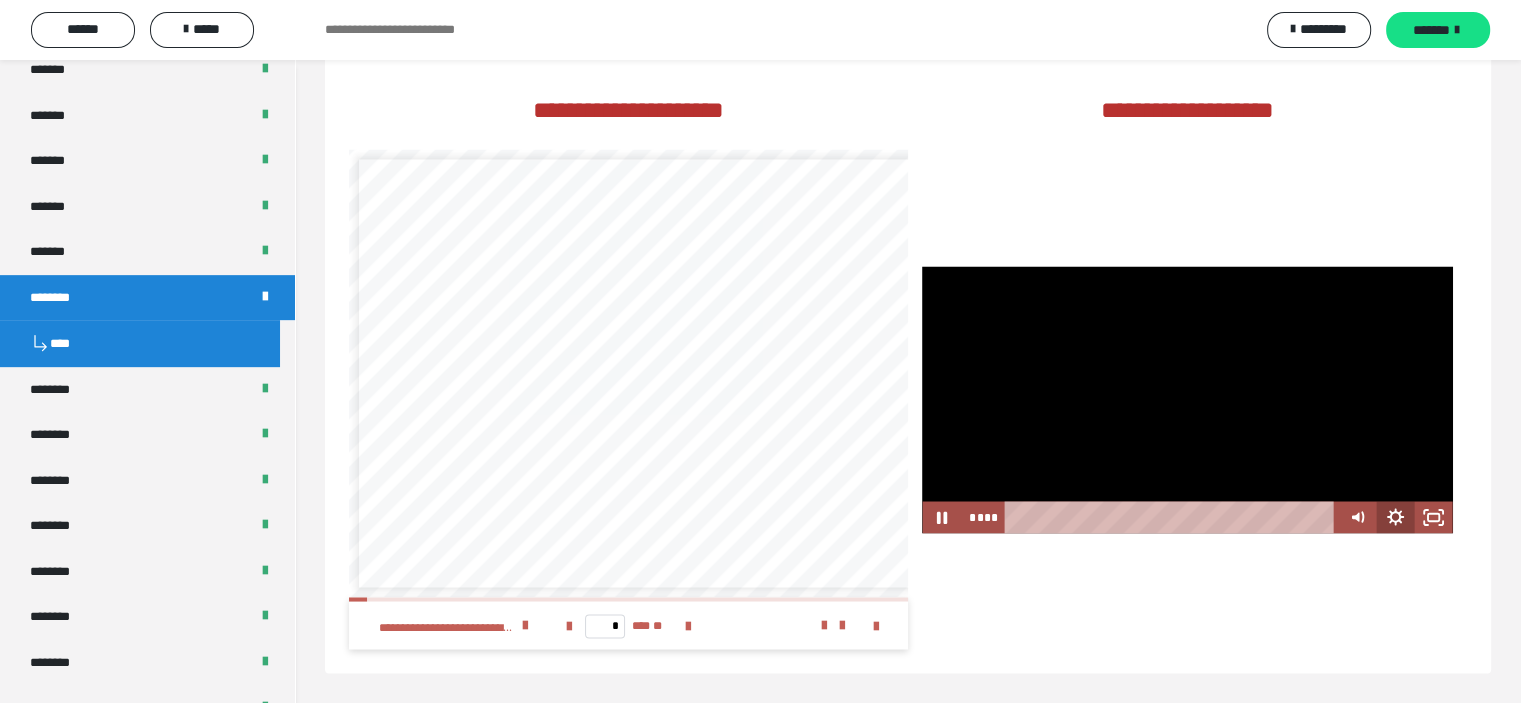 click 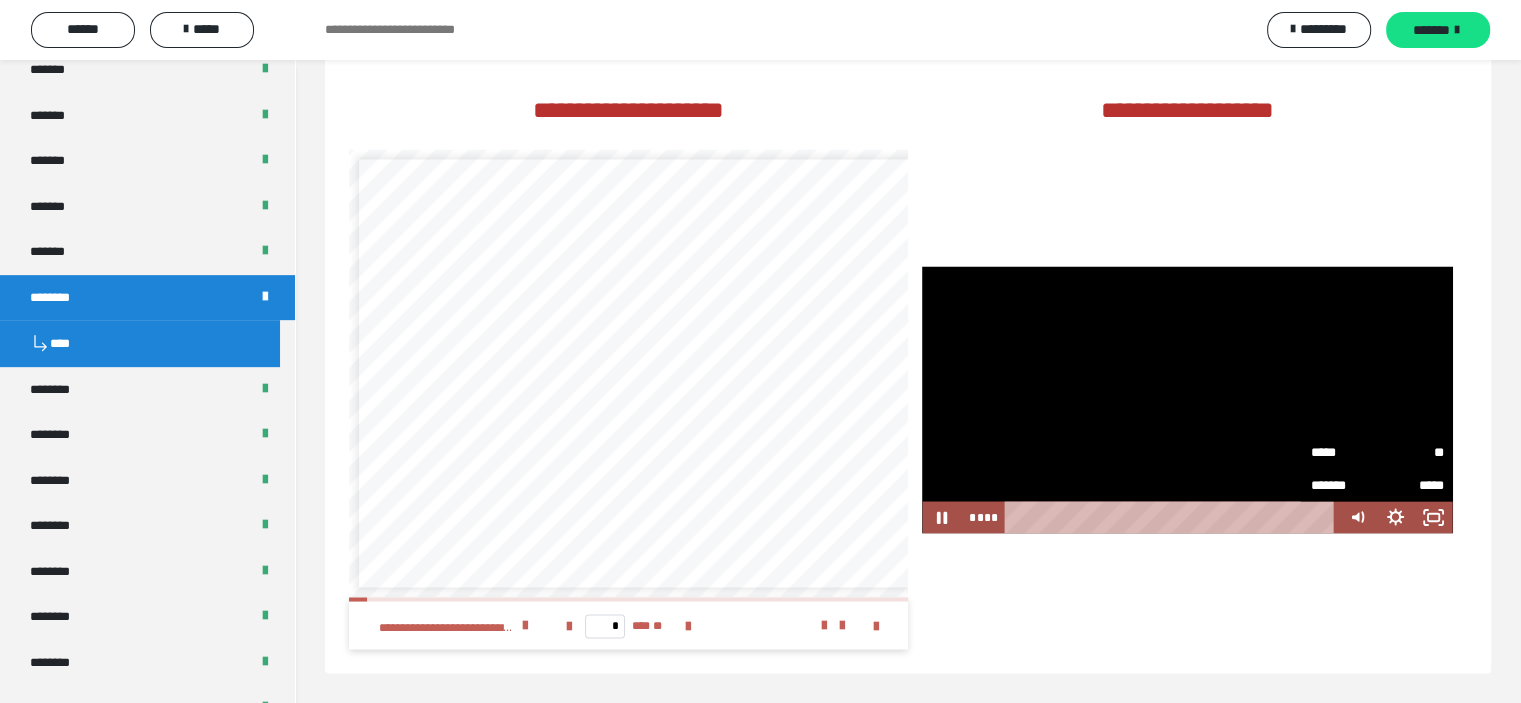 click on "*****" at bounding box center (1343, 452) 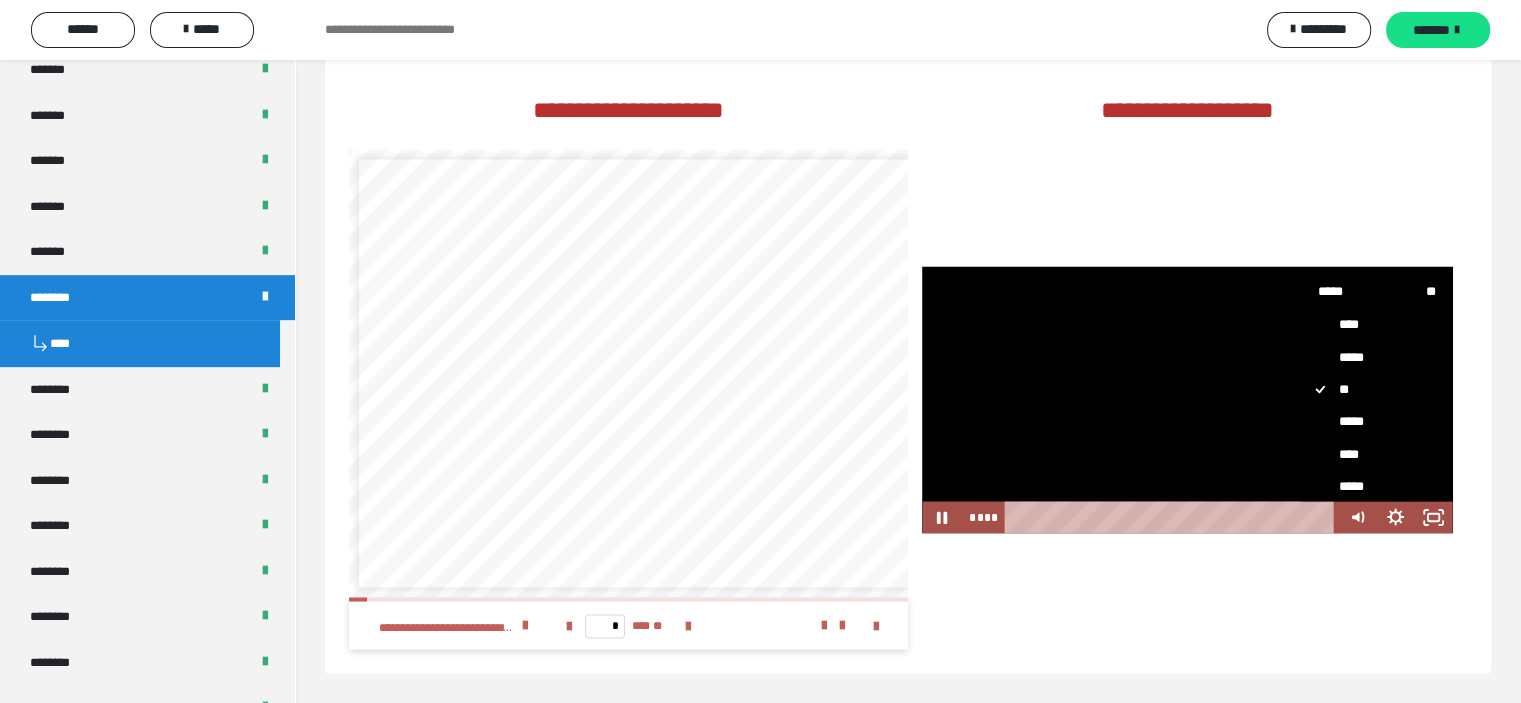 click on "*****" at bounding box center (1369, 421) 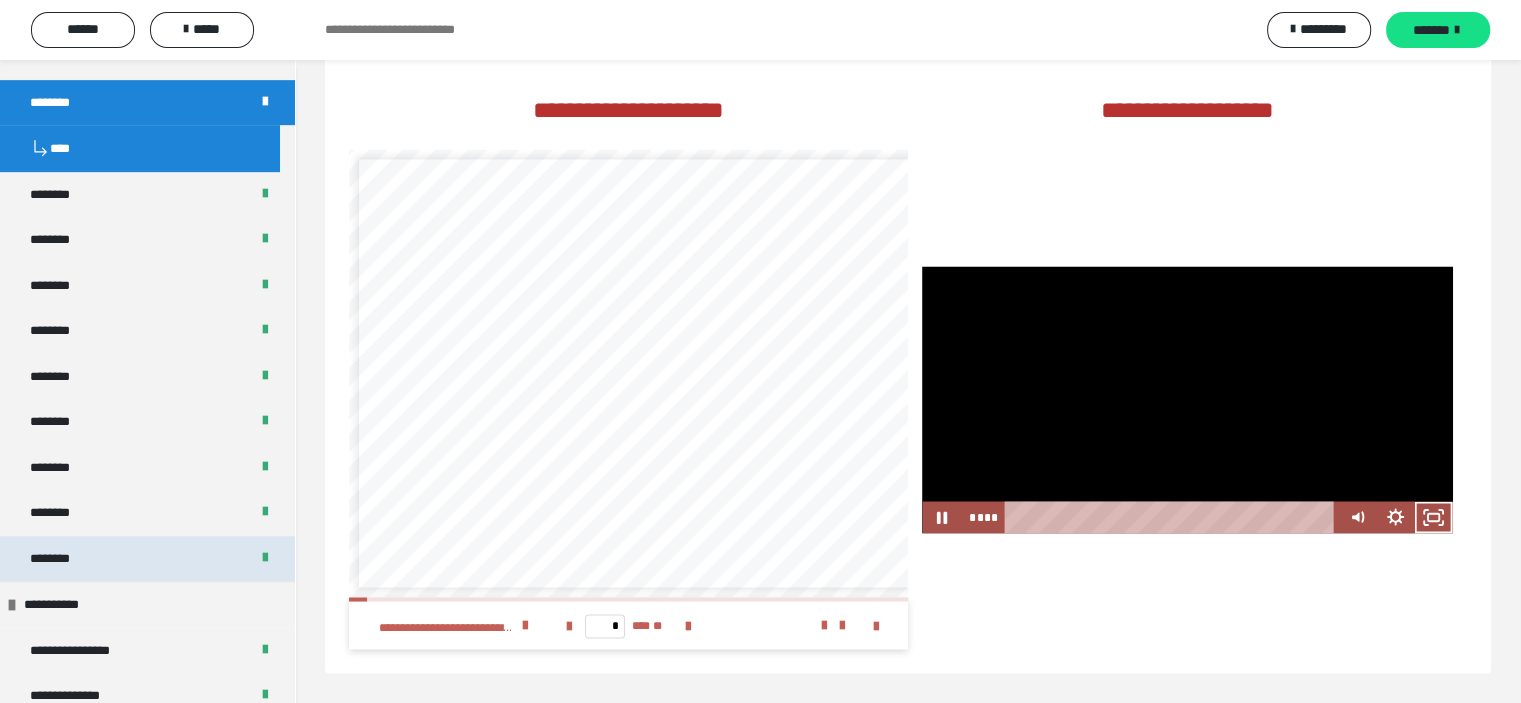 scroll, scrollTop: 1100, scrollLeft: 0, axis: vertical 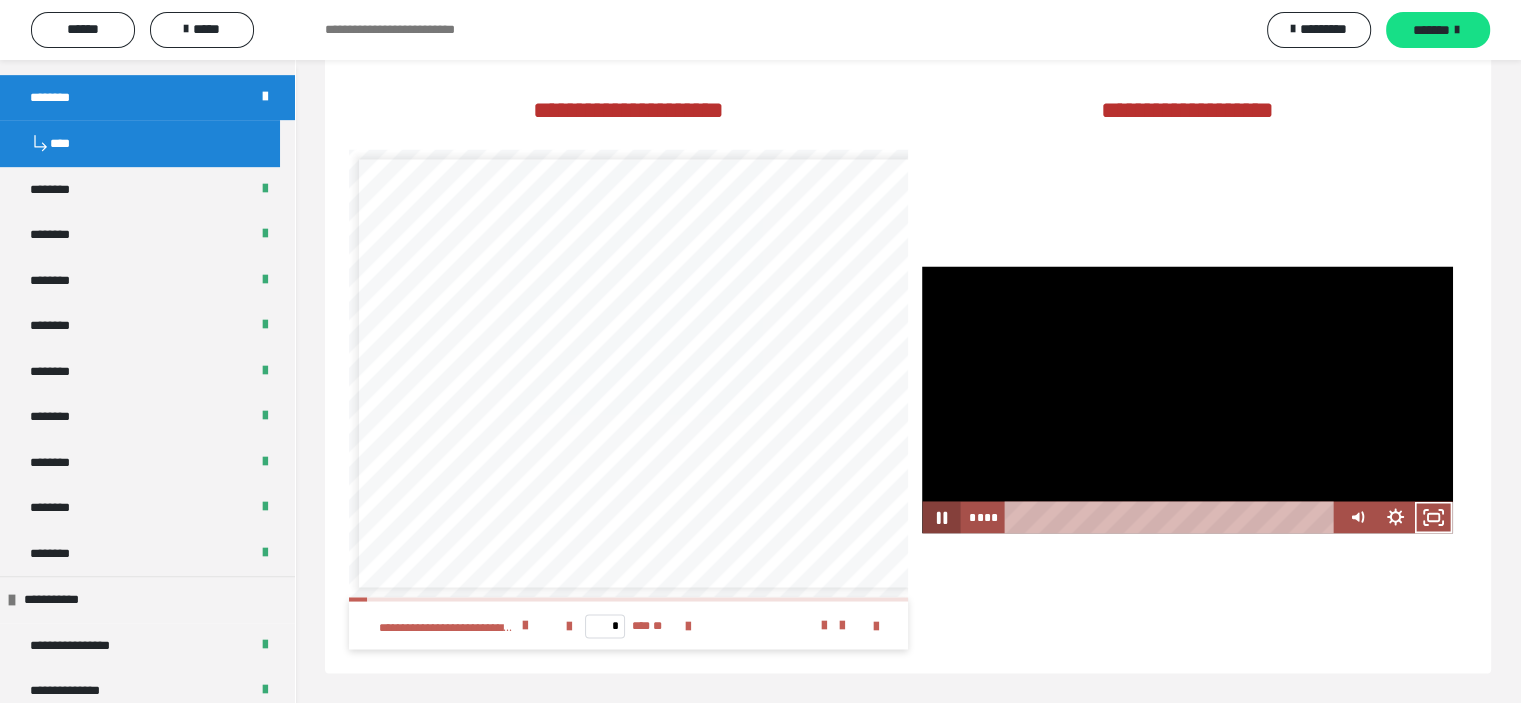 click 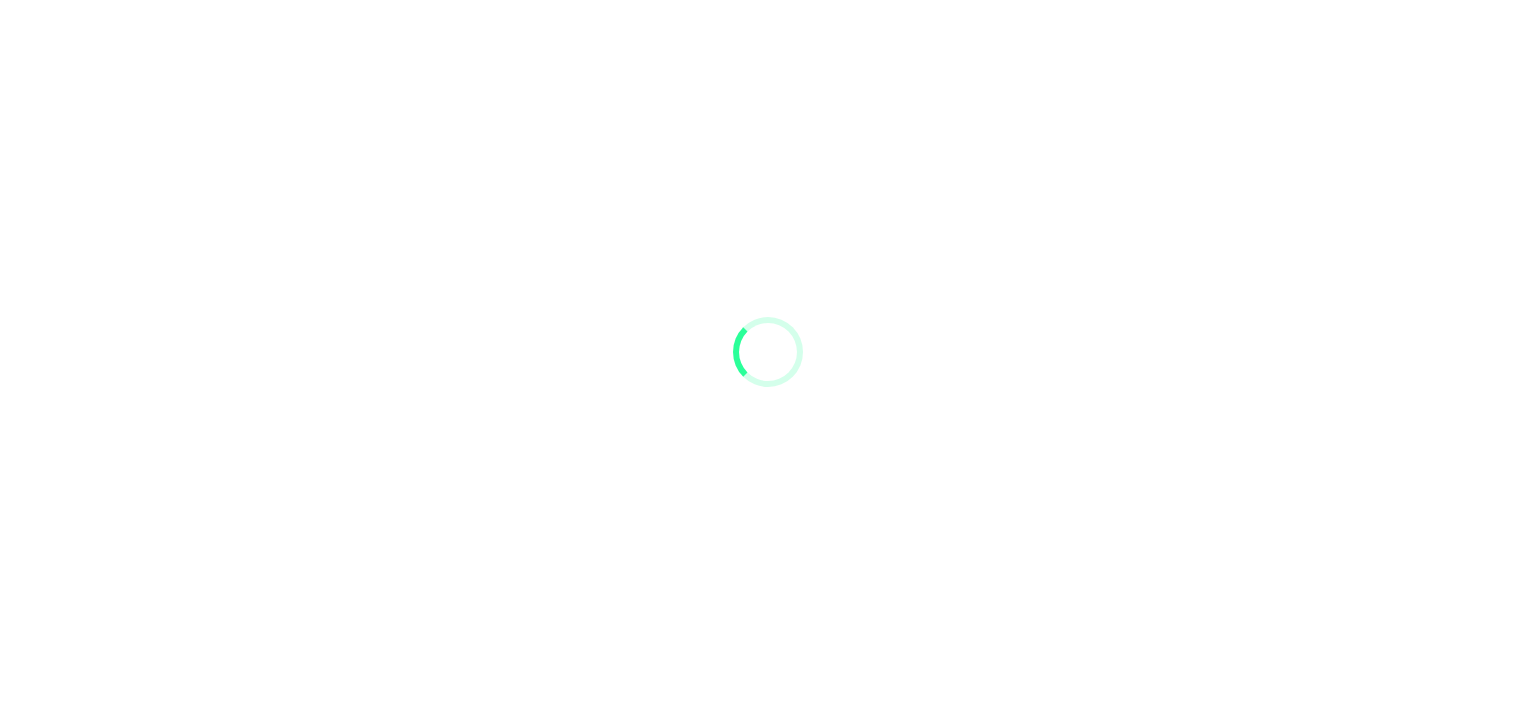 scroll, scrollTop: 0, scrollLeft: 0, axis: both 